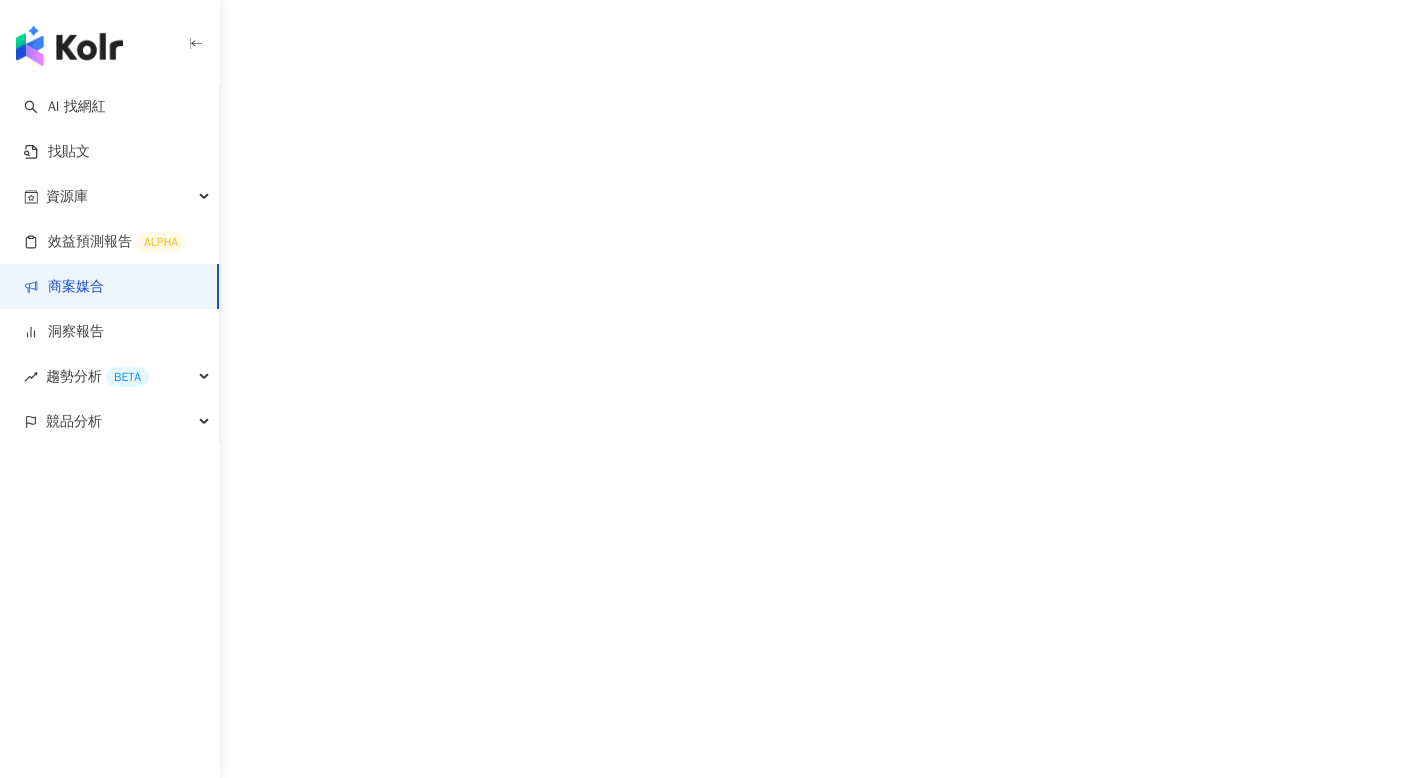 scroll, scrollTop: 0, scrollLeft: 0, axis: both 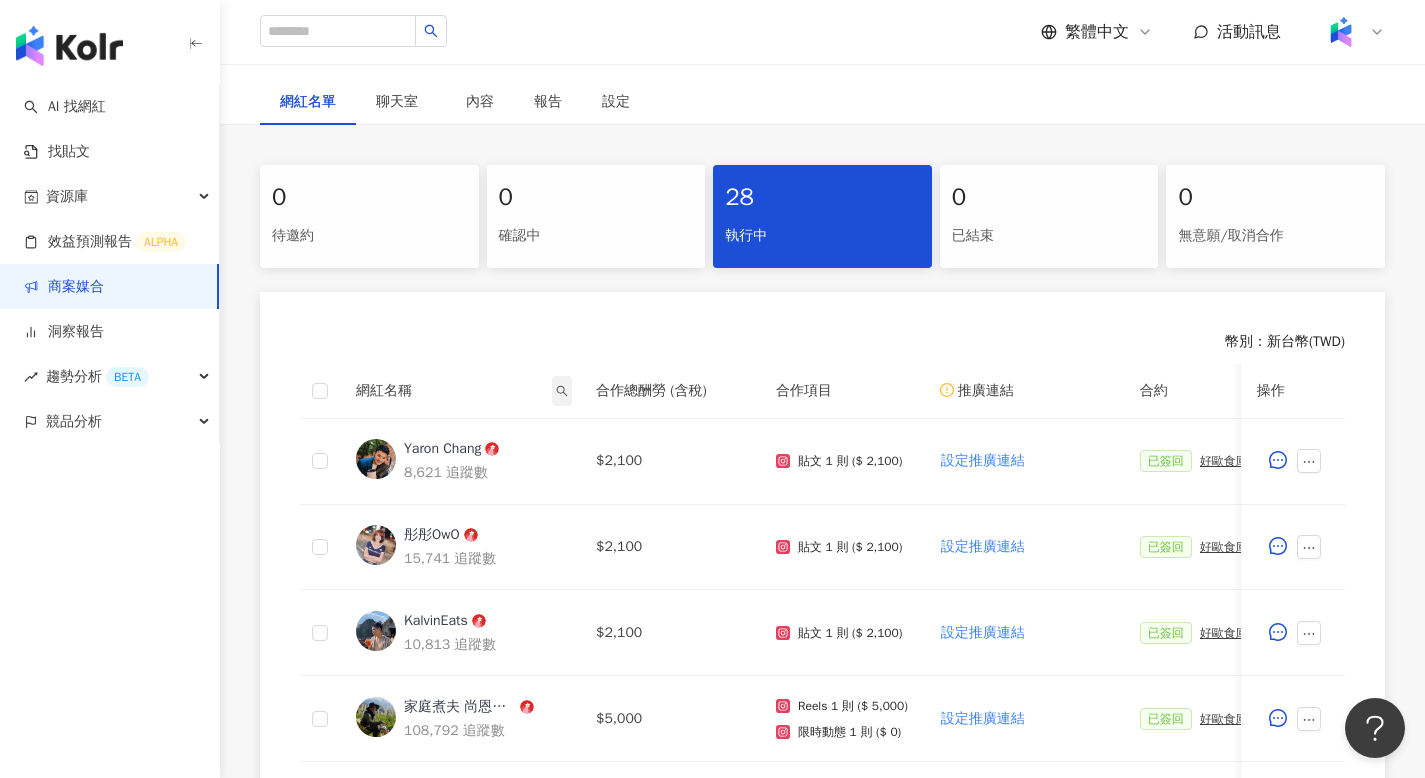 click 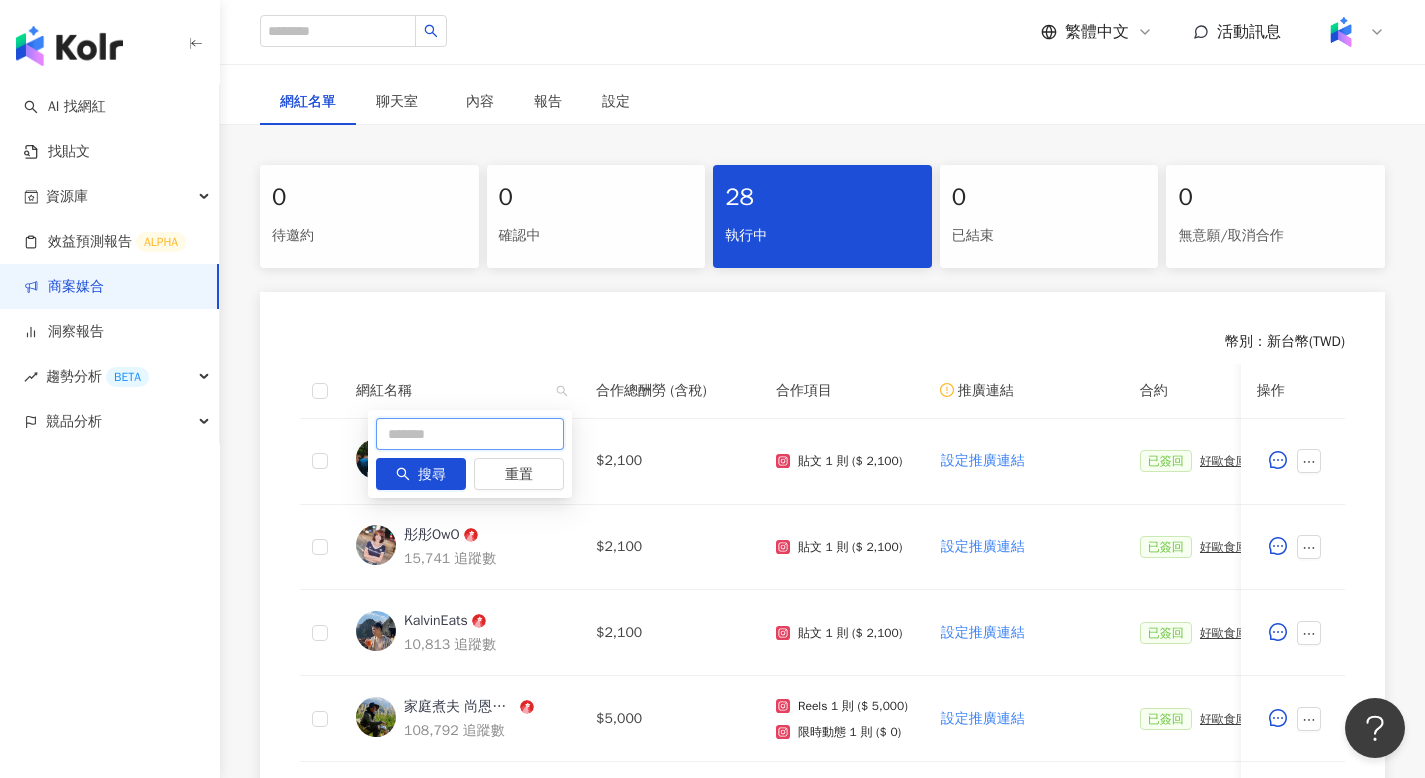 click at bounding box center (470, 434) 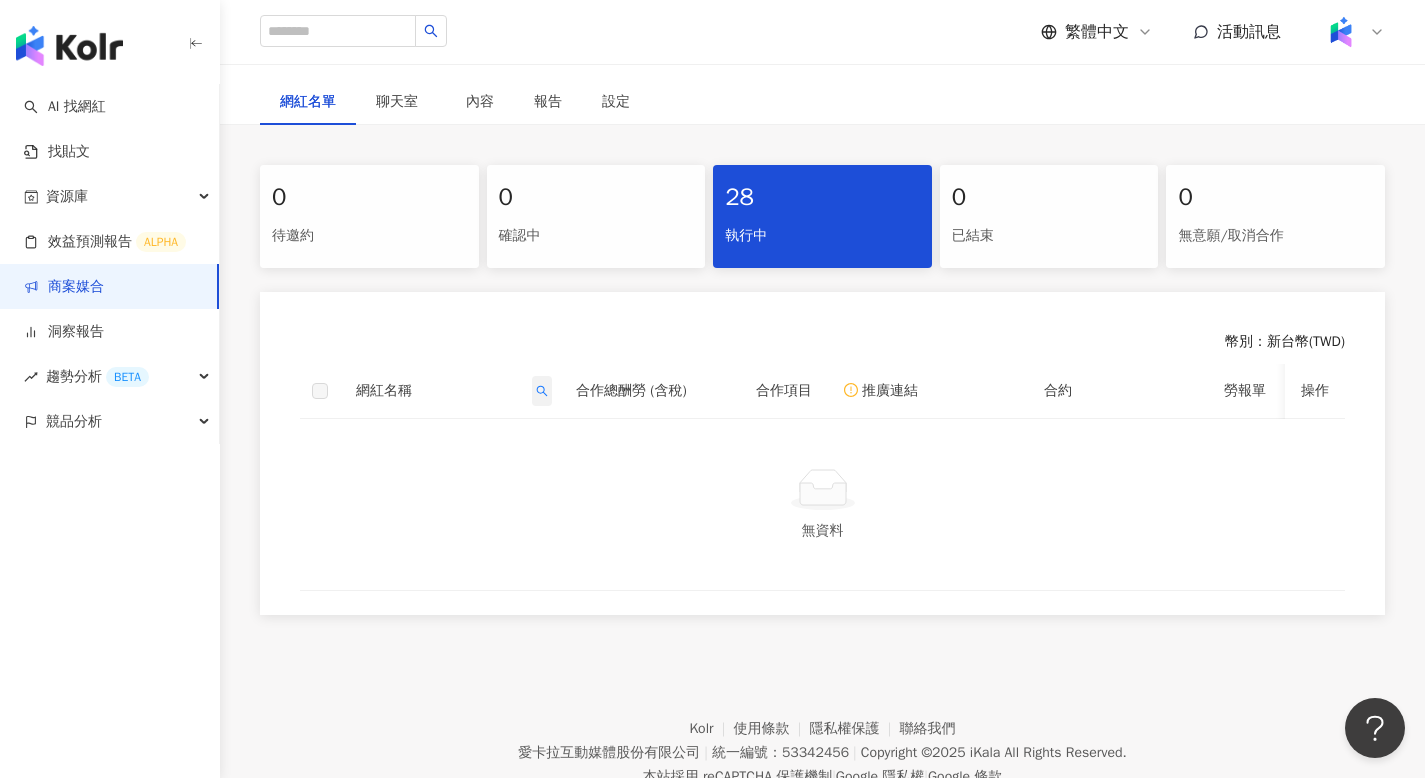 click 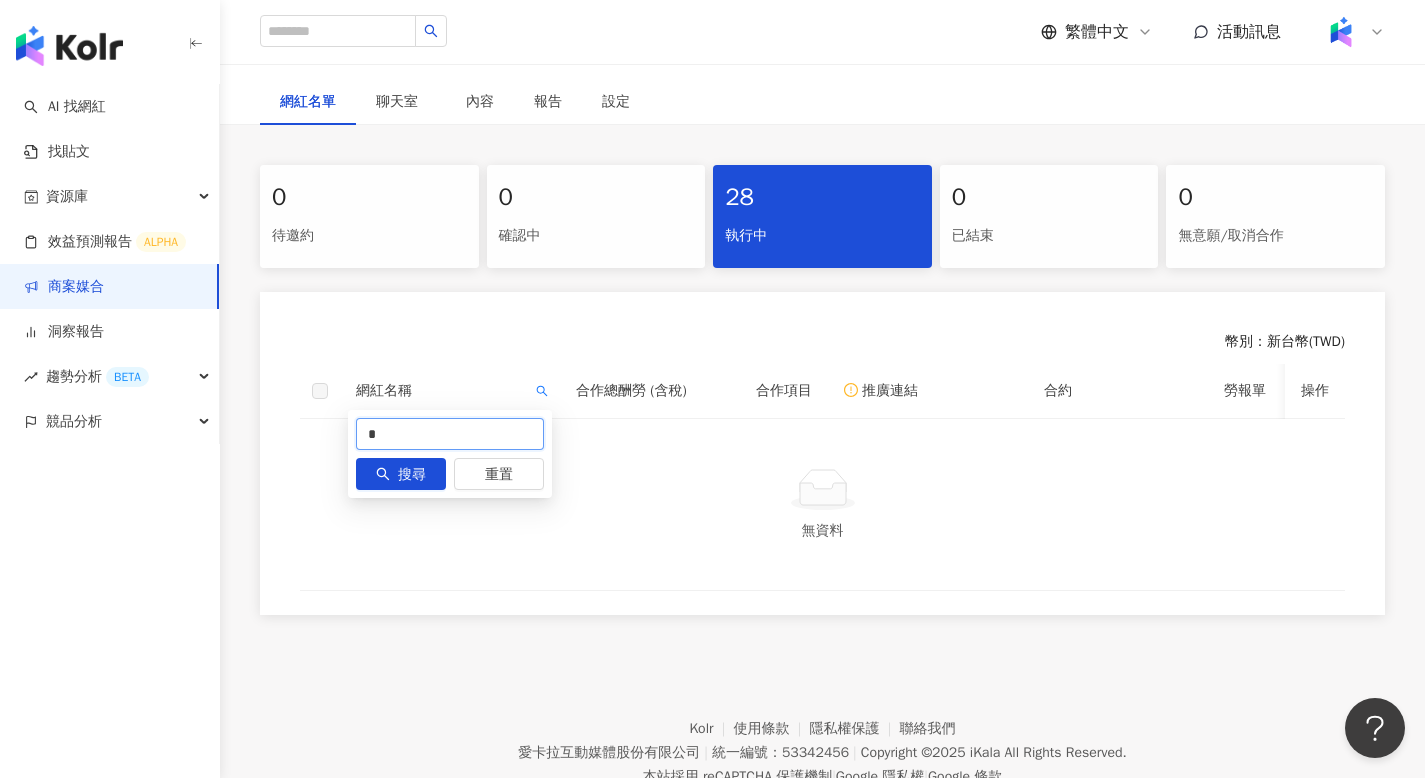 click on "*" at bounding box center [450, 434] 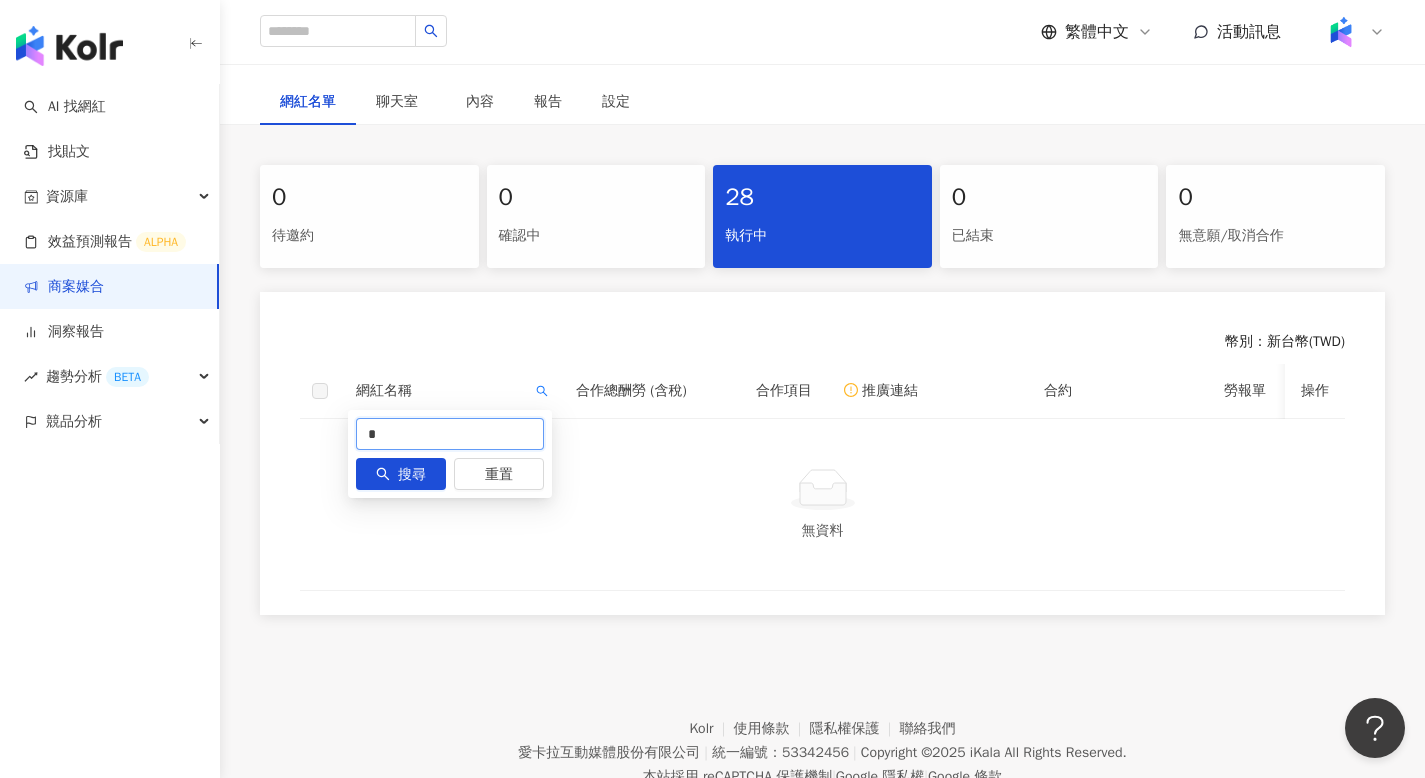 type on "*" 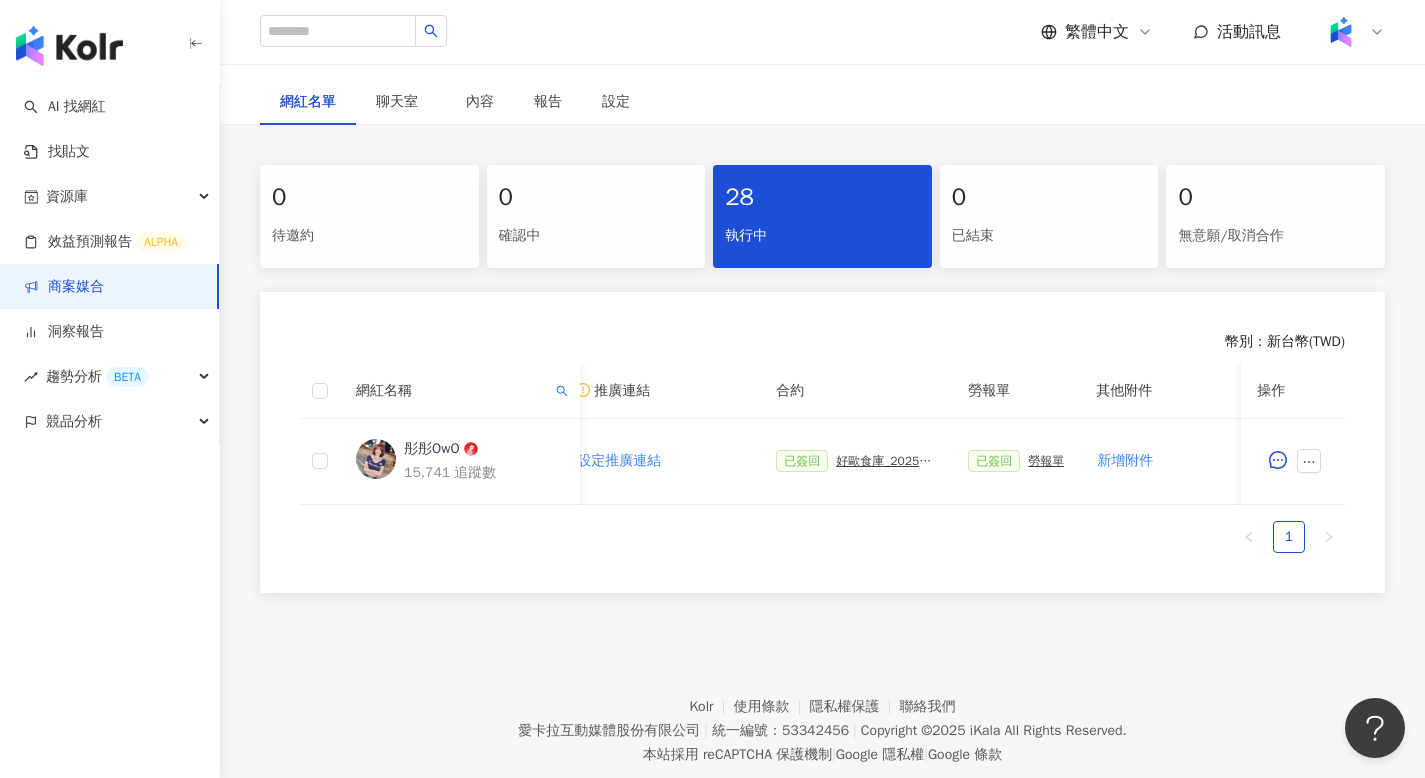 scroll, scrollTop: 0, scrollLeft: 363, axis: horizontal 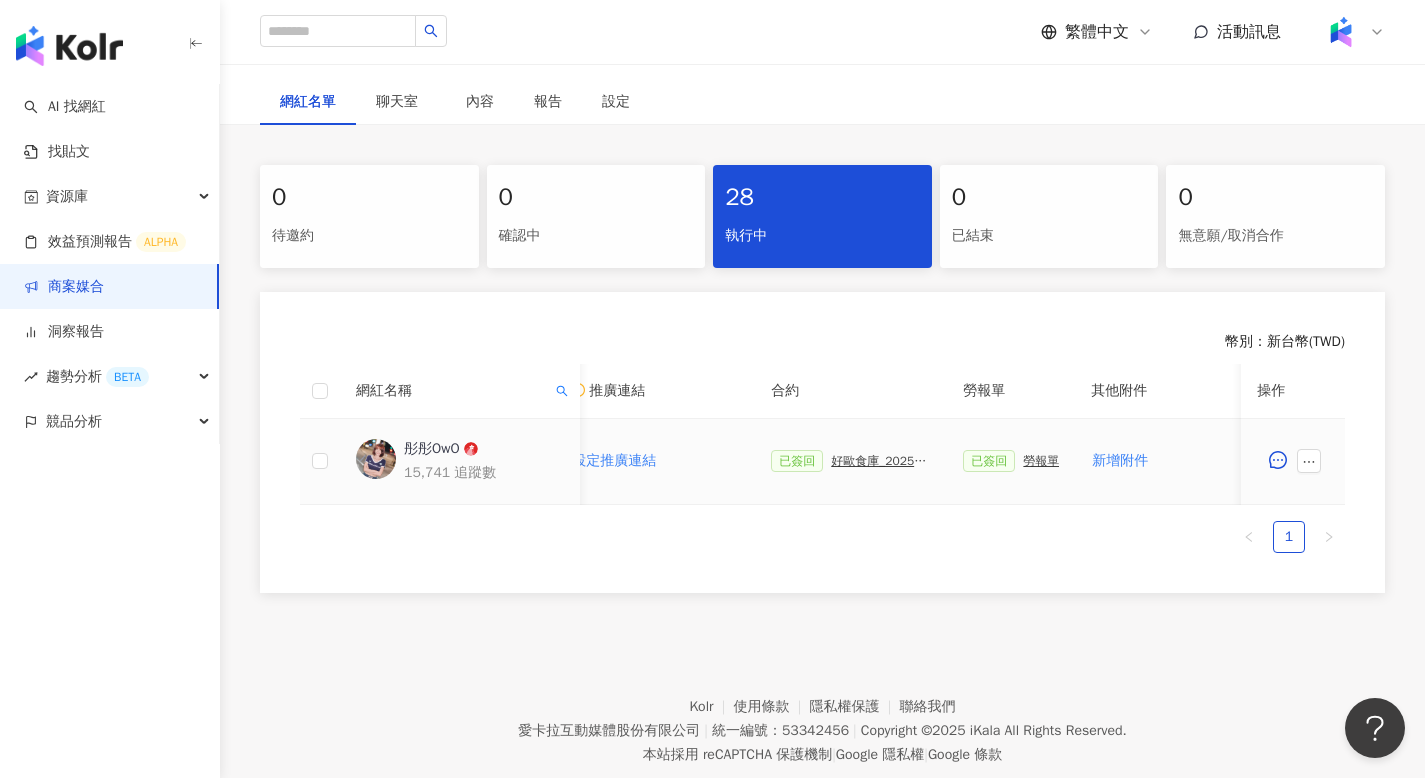 click on "好歐食庫_202503_口碑牆專案" at bounding box center (881, 461) 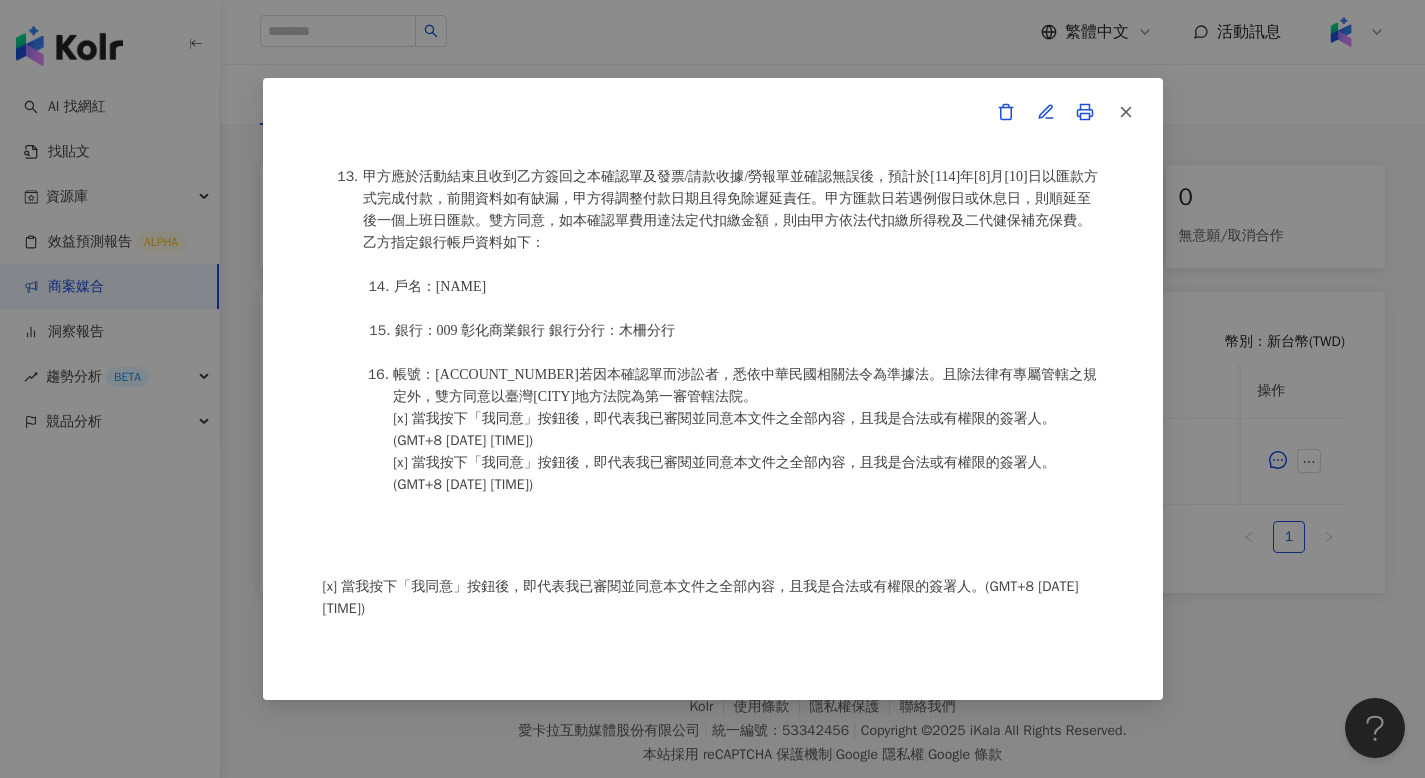 scroll, scrollTop: 2645, scrollLeft: 0, axis: vertical 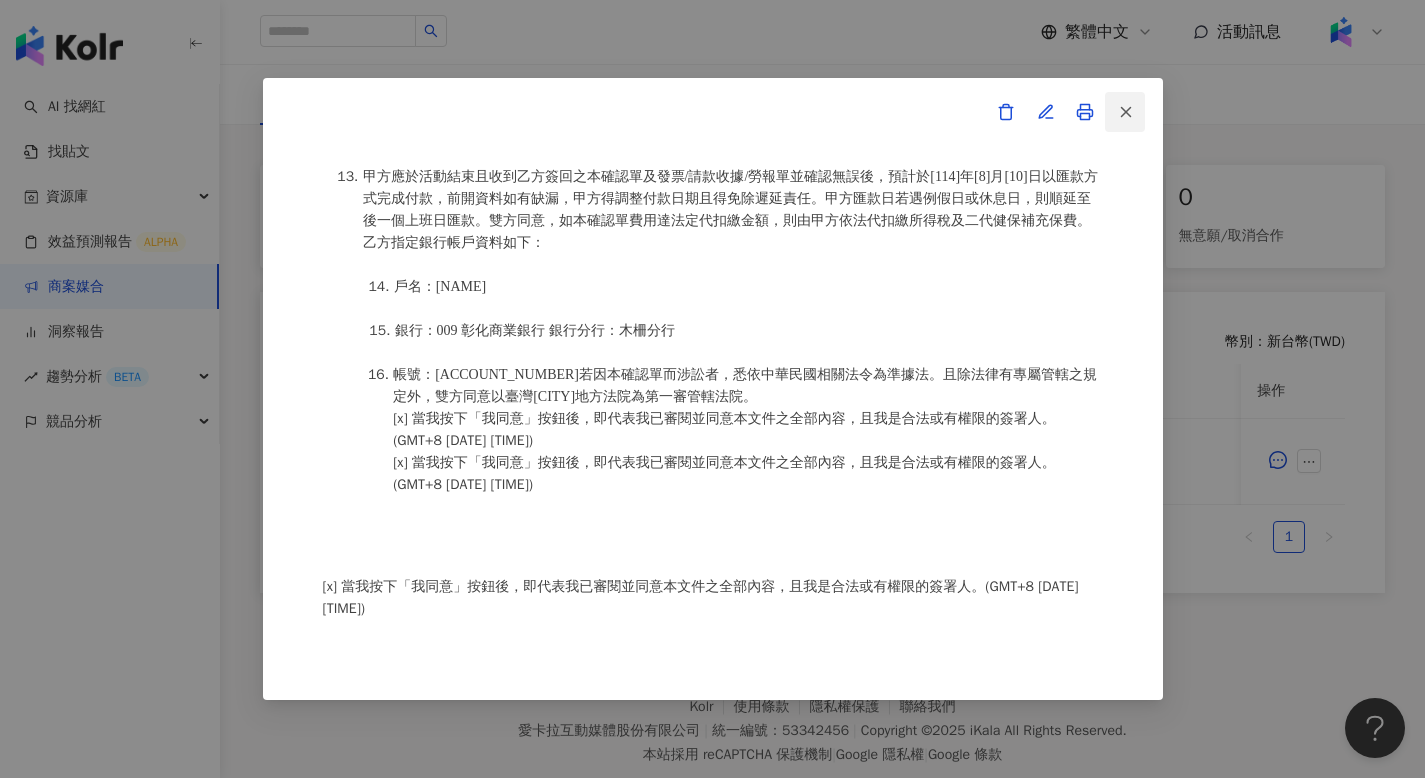 click 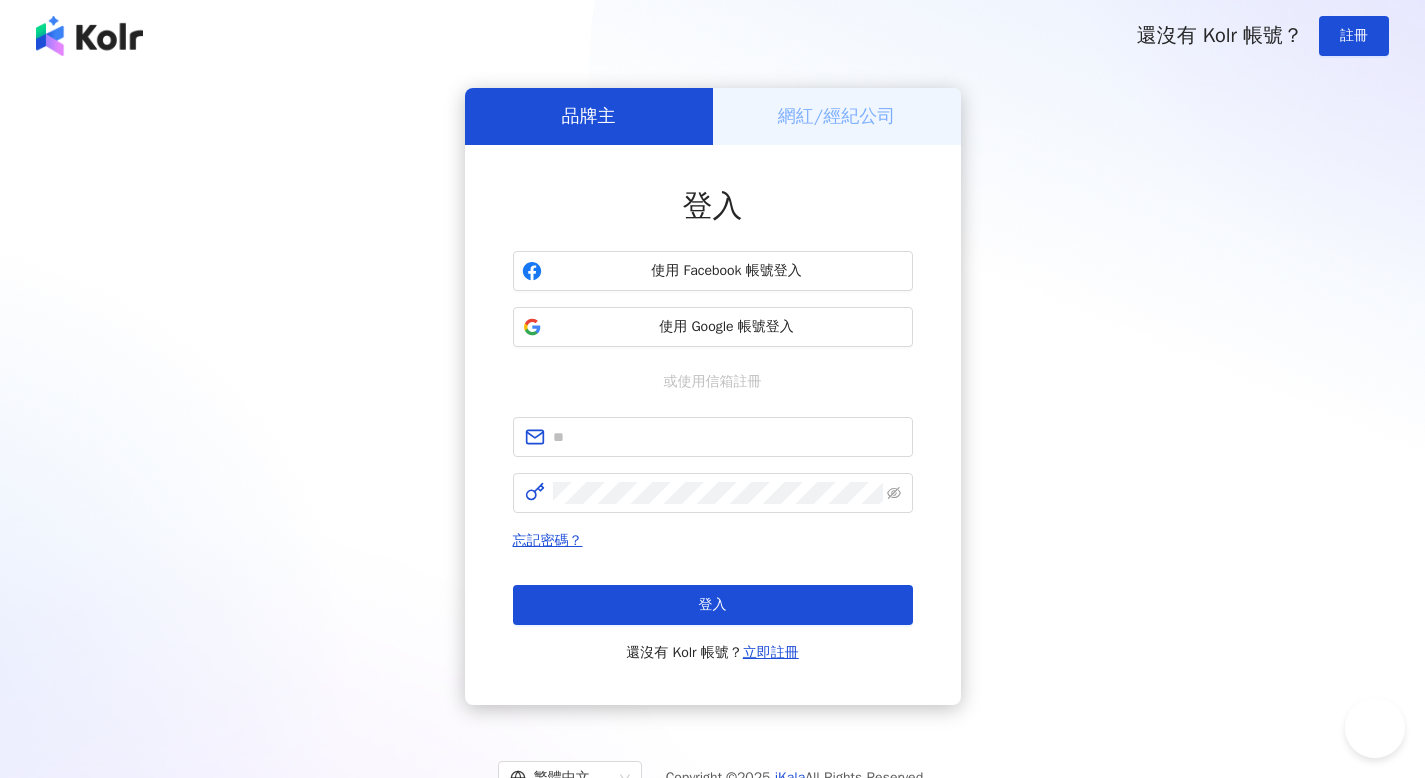 scroll, scrollTop: 0, scrollLeft: 0, axis: both 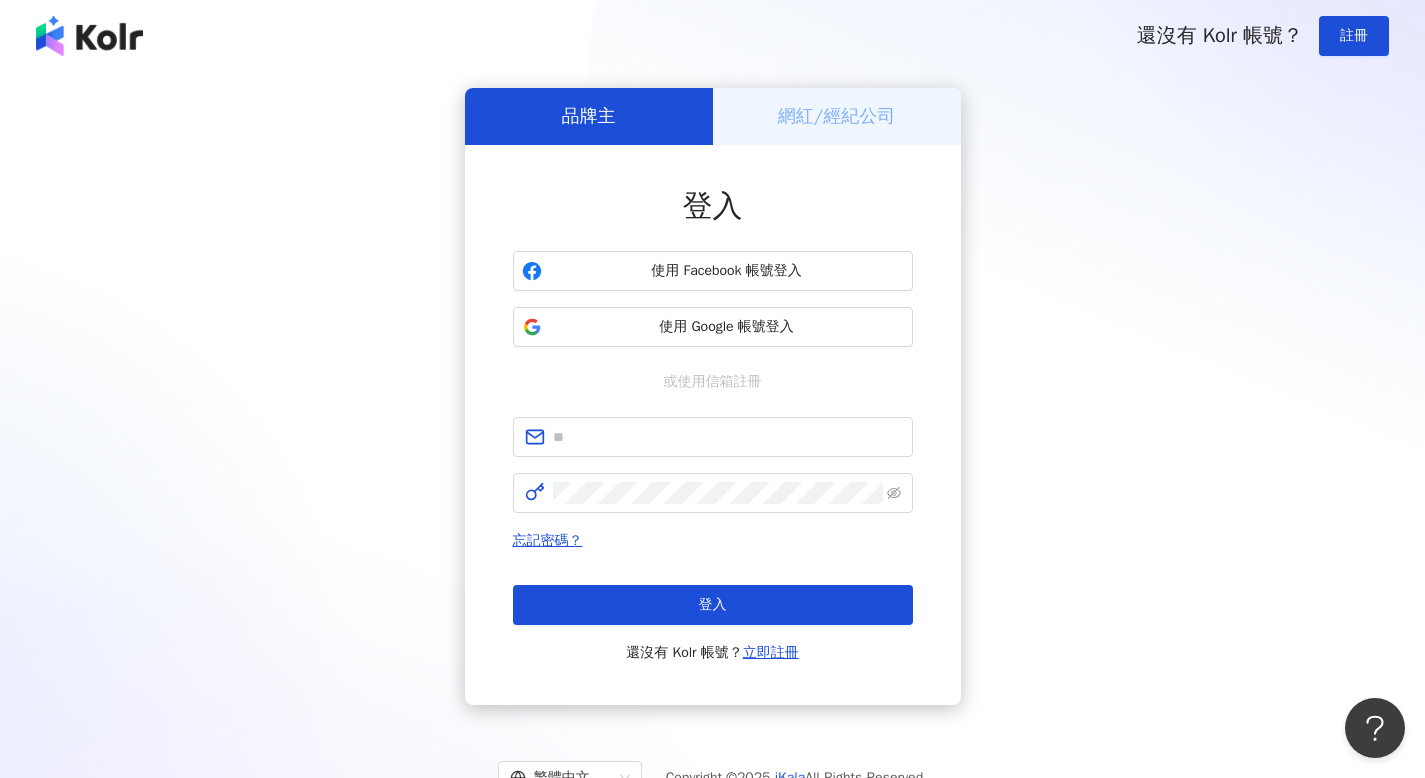 click on "登入 使用 Facebook 帳號登入 使用 Google 帳號登入 或使用信箱註冊 忘記密碼？ 登入 還沒有 Kolr 帳號？ 立即註冊" at bounding box center (713, 425) 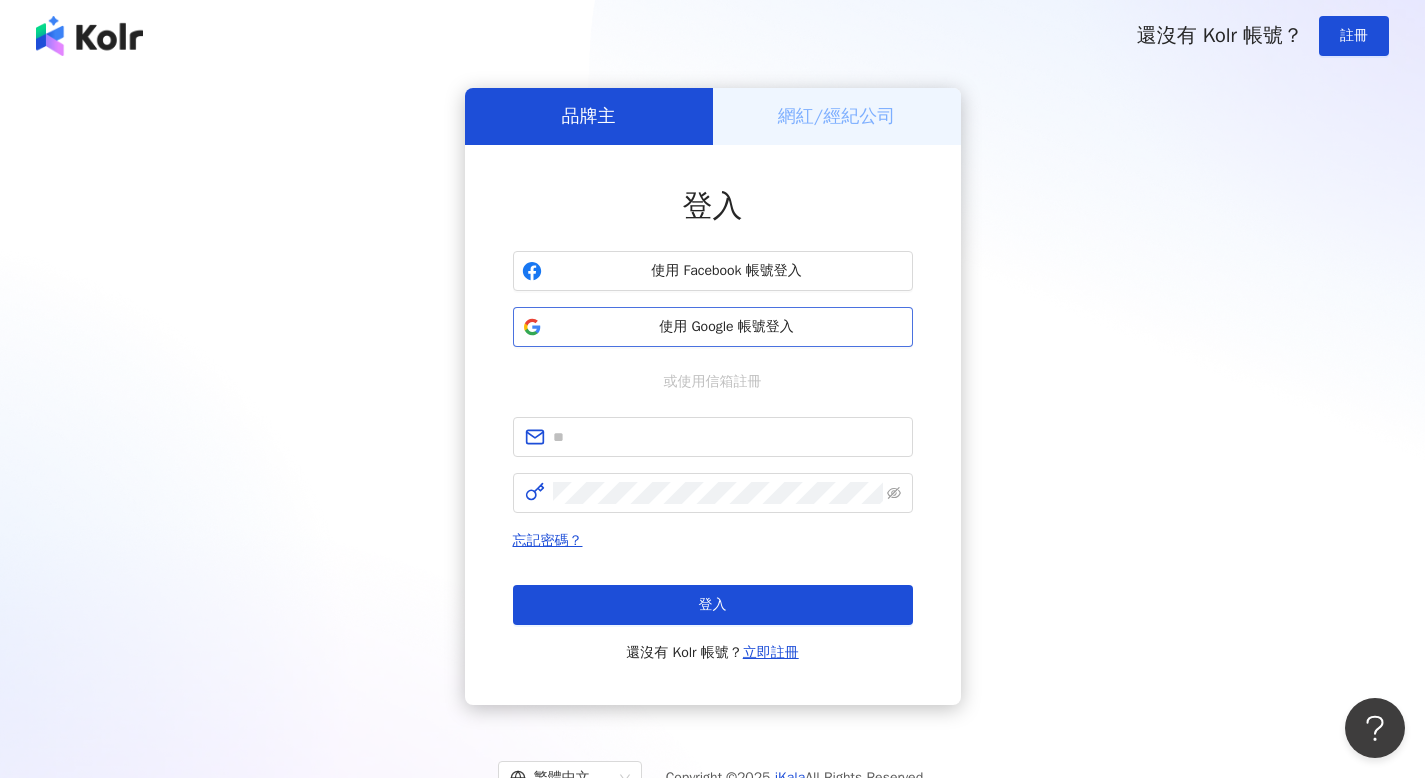 click on "使用 Google 帳號登入" at bounding box center (727, 327) 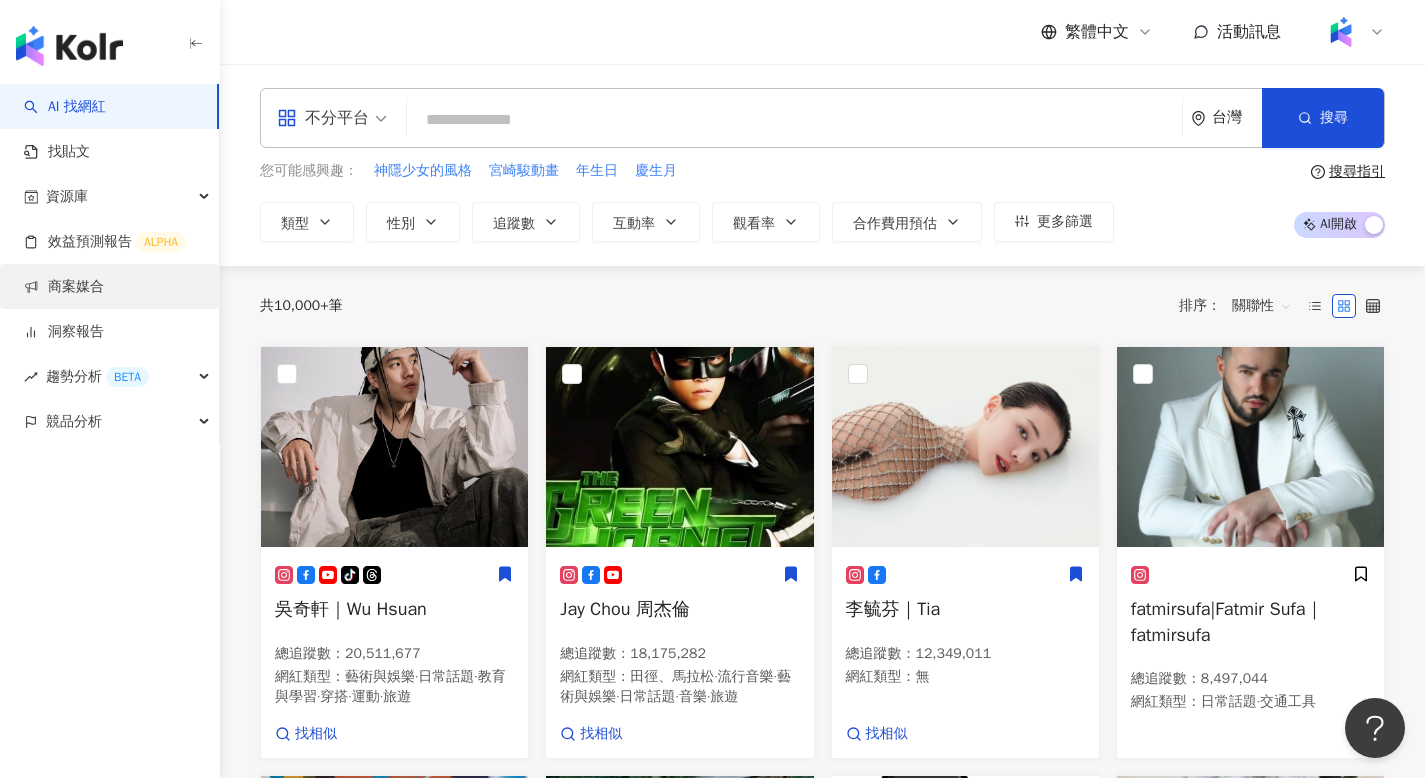 click on "商案媒合" at bounding box center [64, 287] 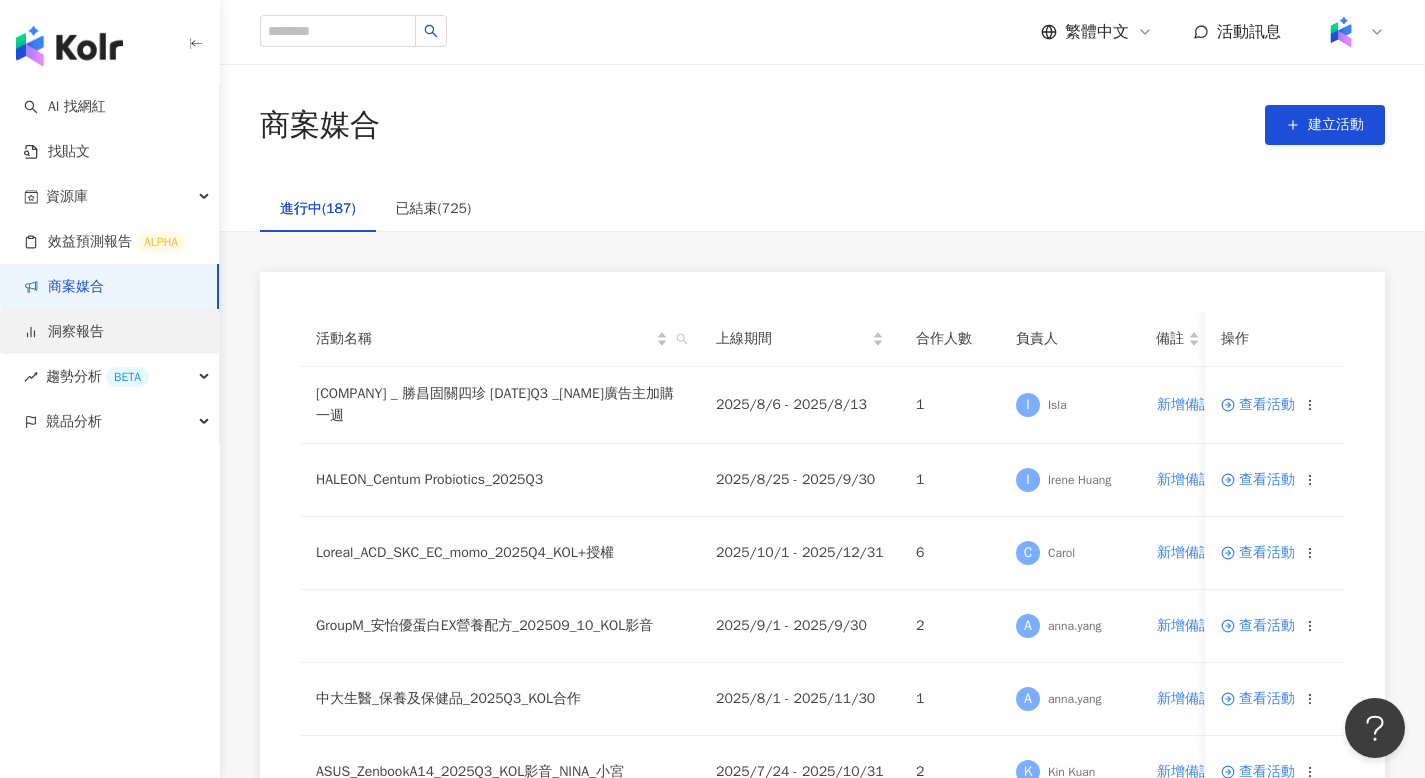 click on "洞察報告" at bounding box center (64, 332) 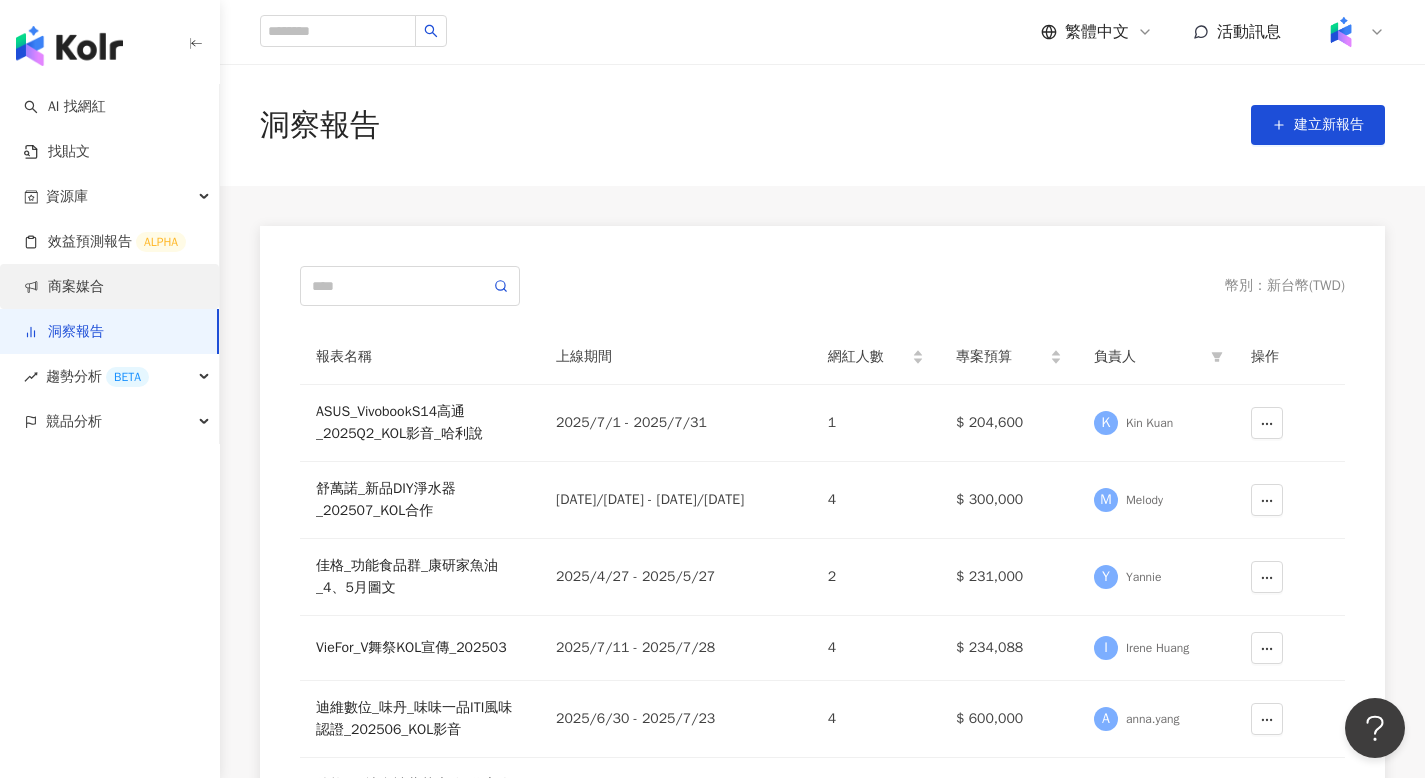 click on "商案媒合" at bounding box center (64, 287) 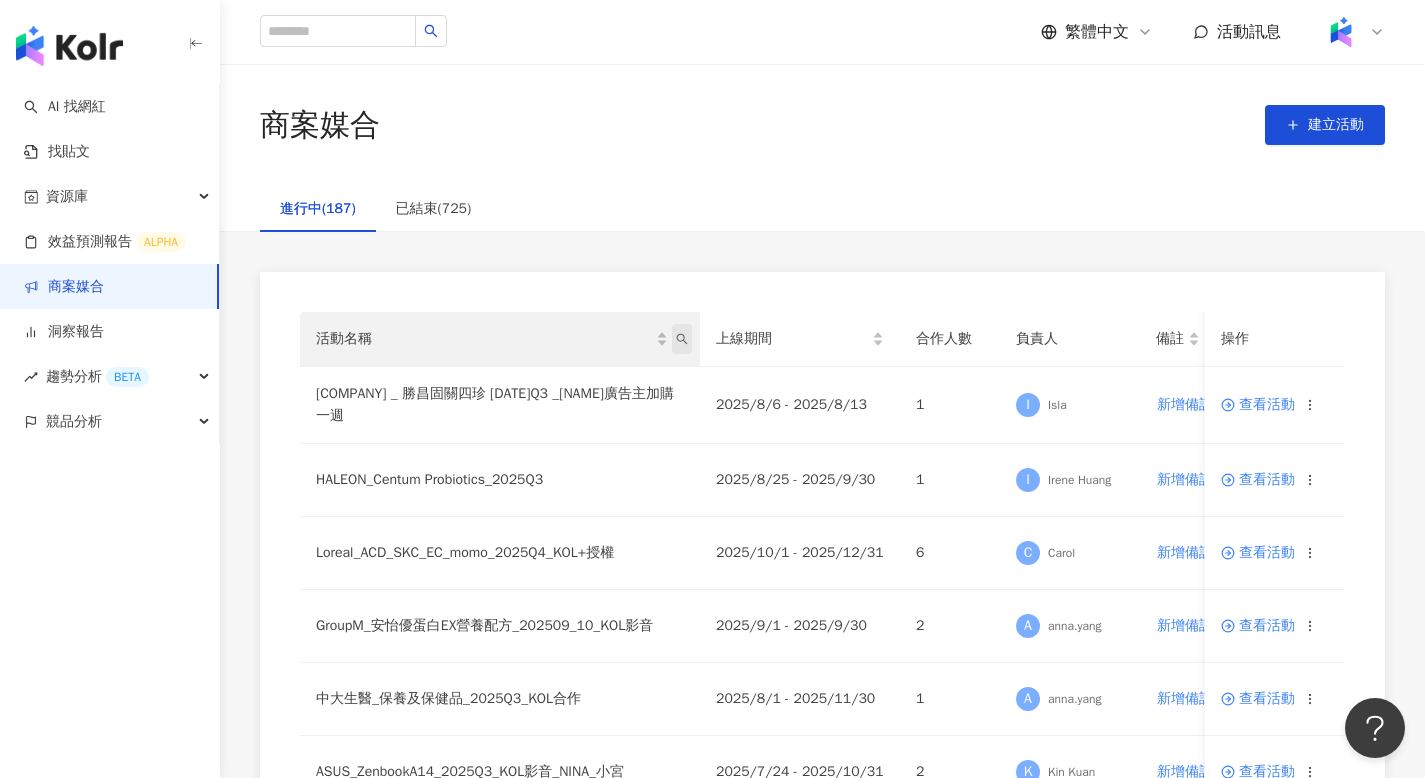 click at bounding box center [682, 339] 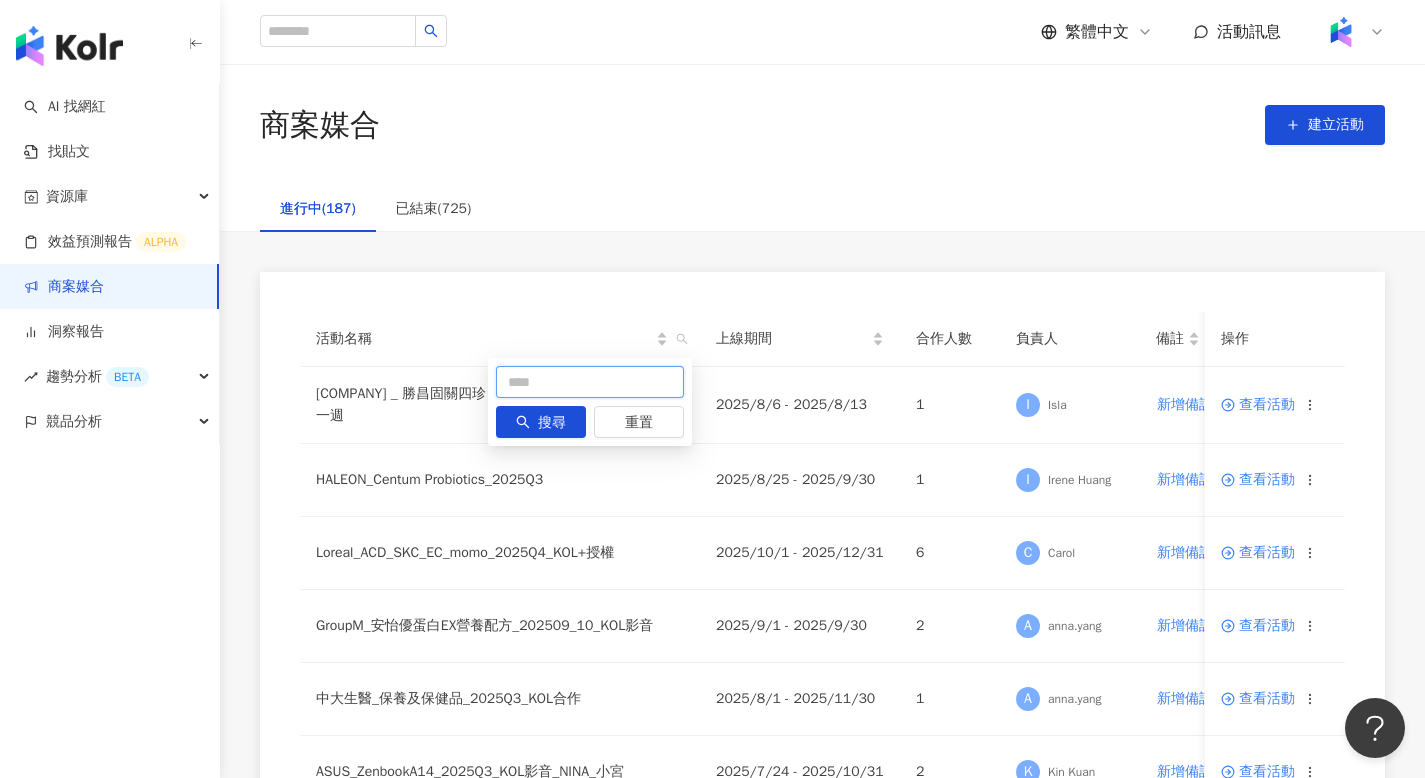click at bounding box center (590, 382) 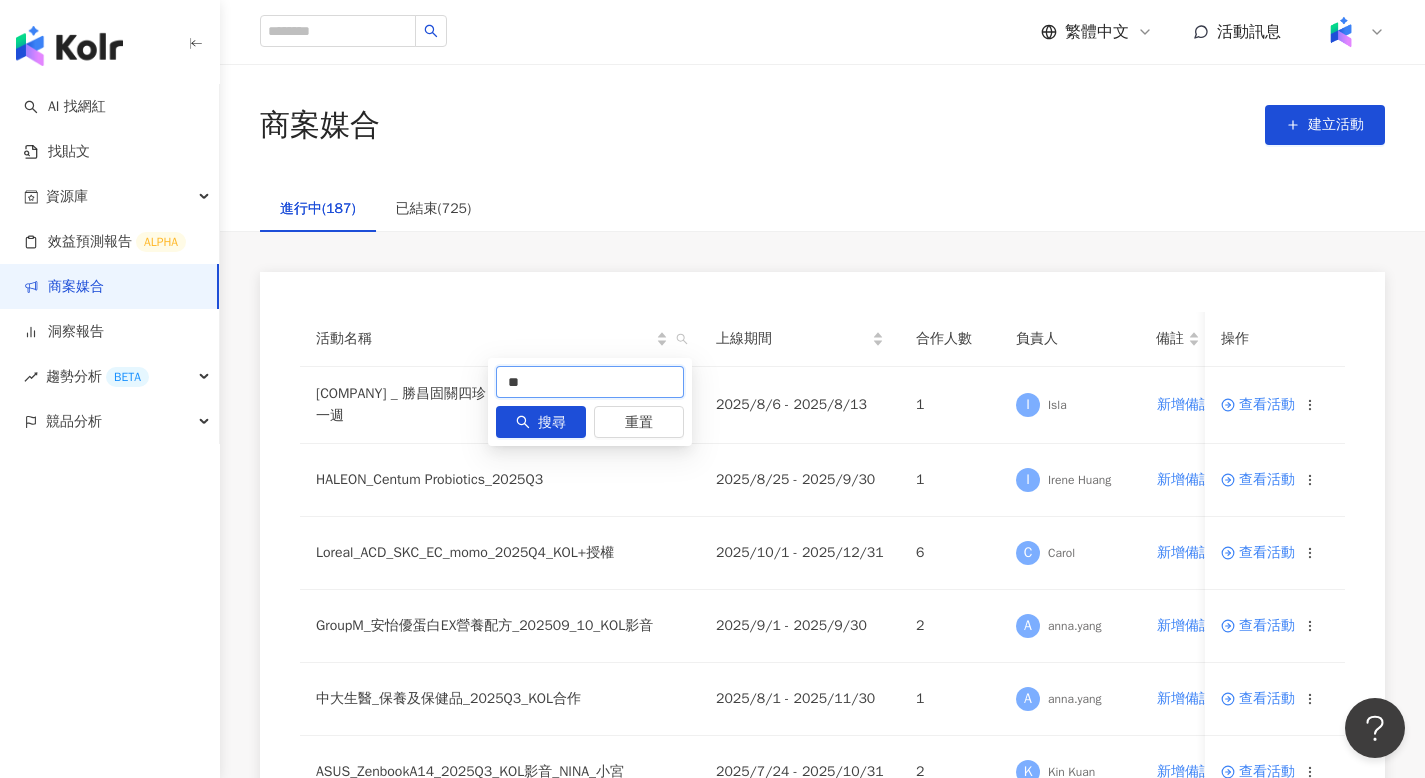 type on "*" 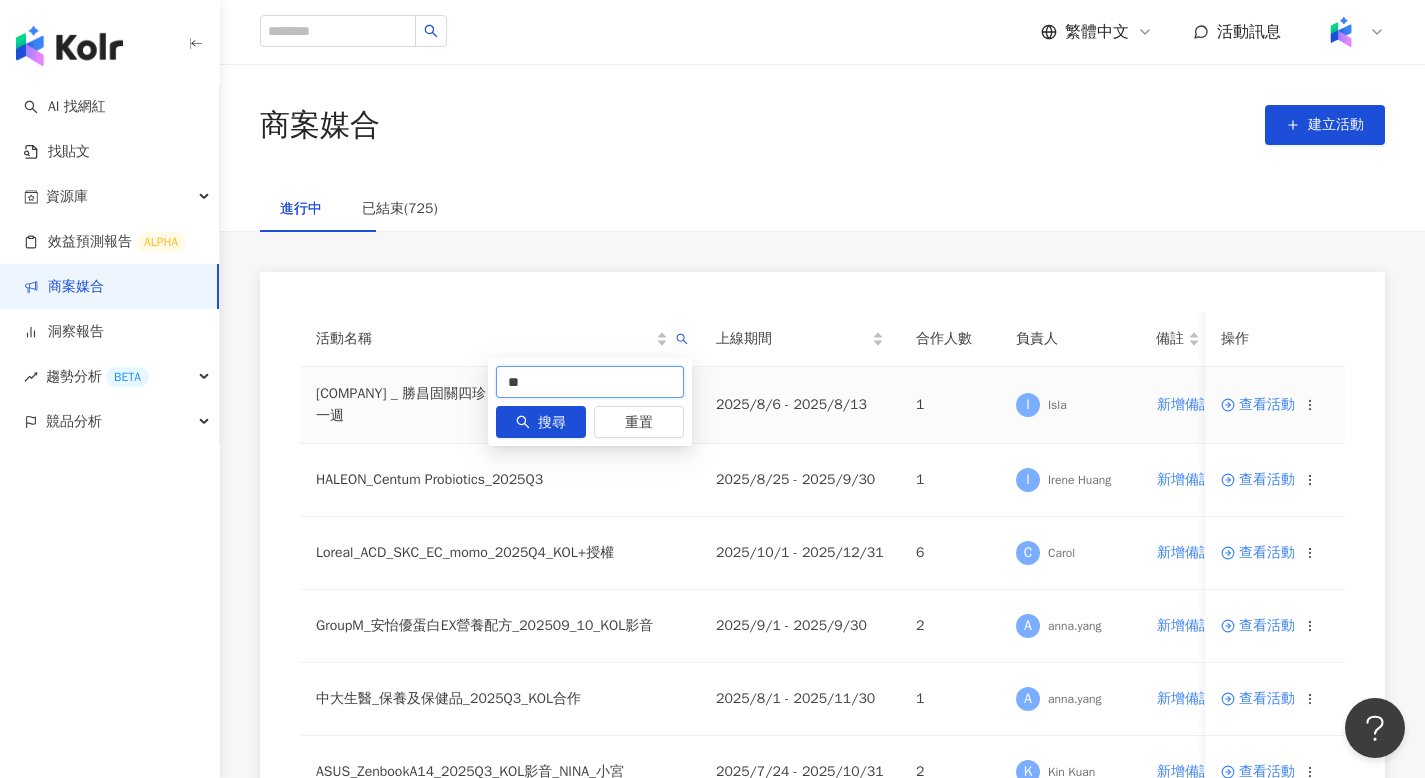 type on "**" 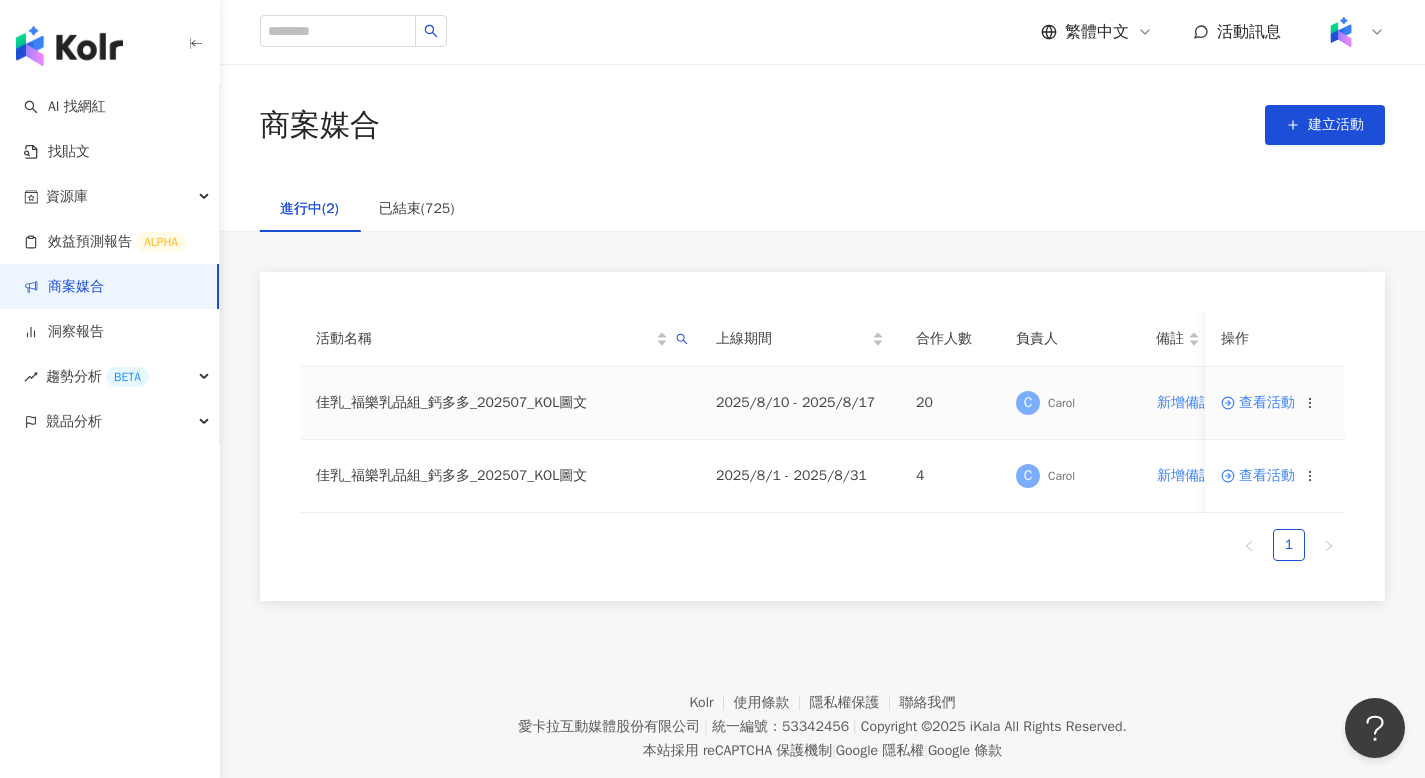 click on "查看活動" at bounding box center (1258, 403) 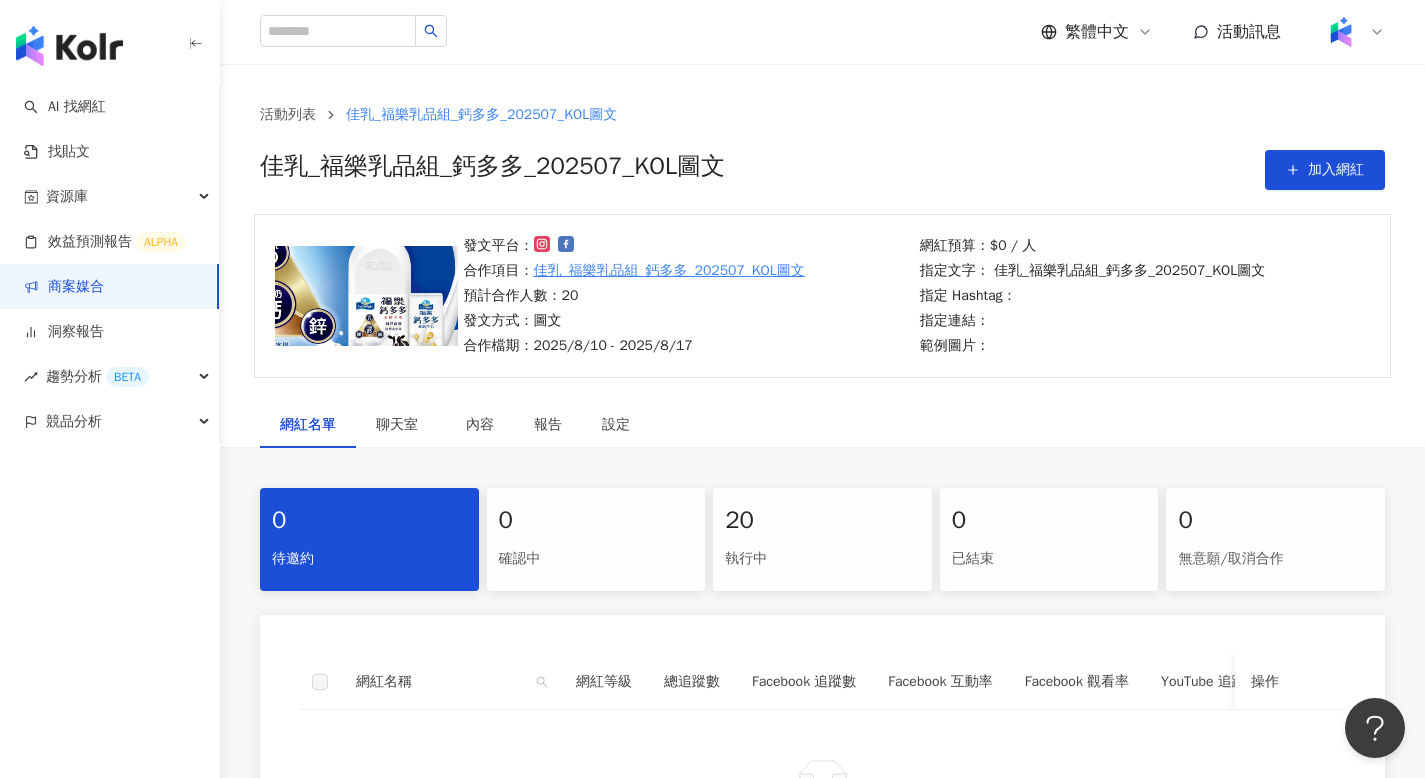click on "20" at bounding box center [822, 521] 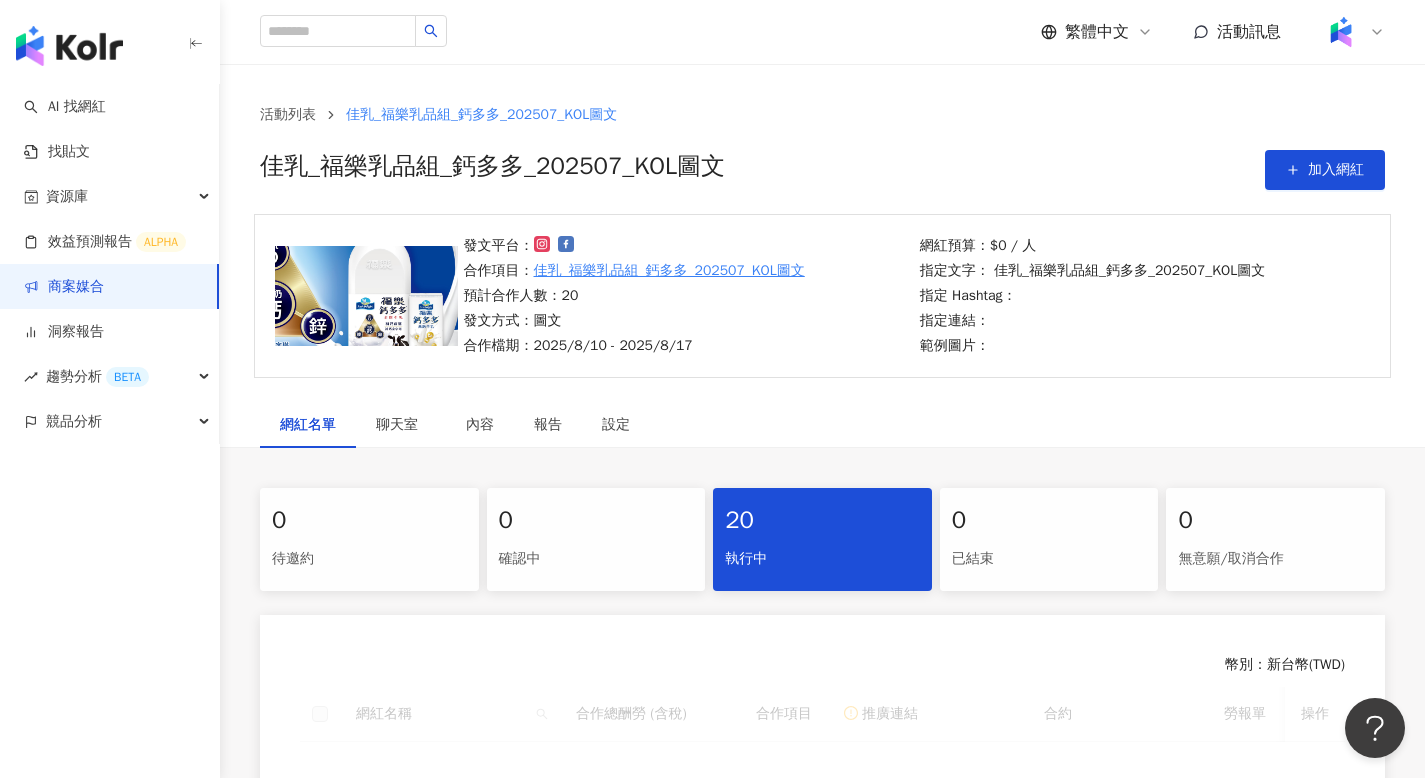scroll, scrollTop: 409, scrollLeft: 0, axis: vertical 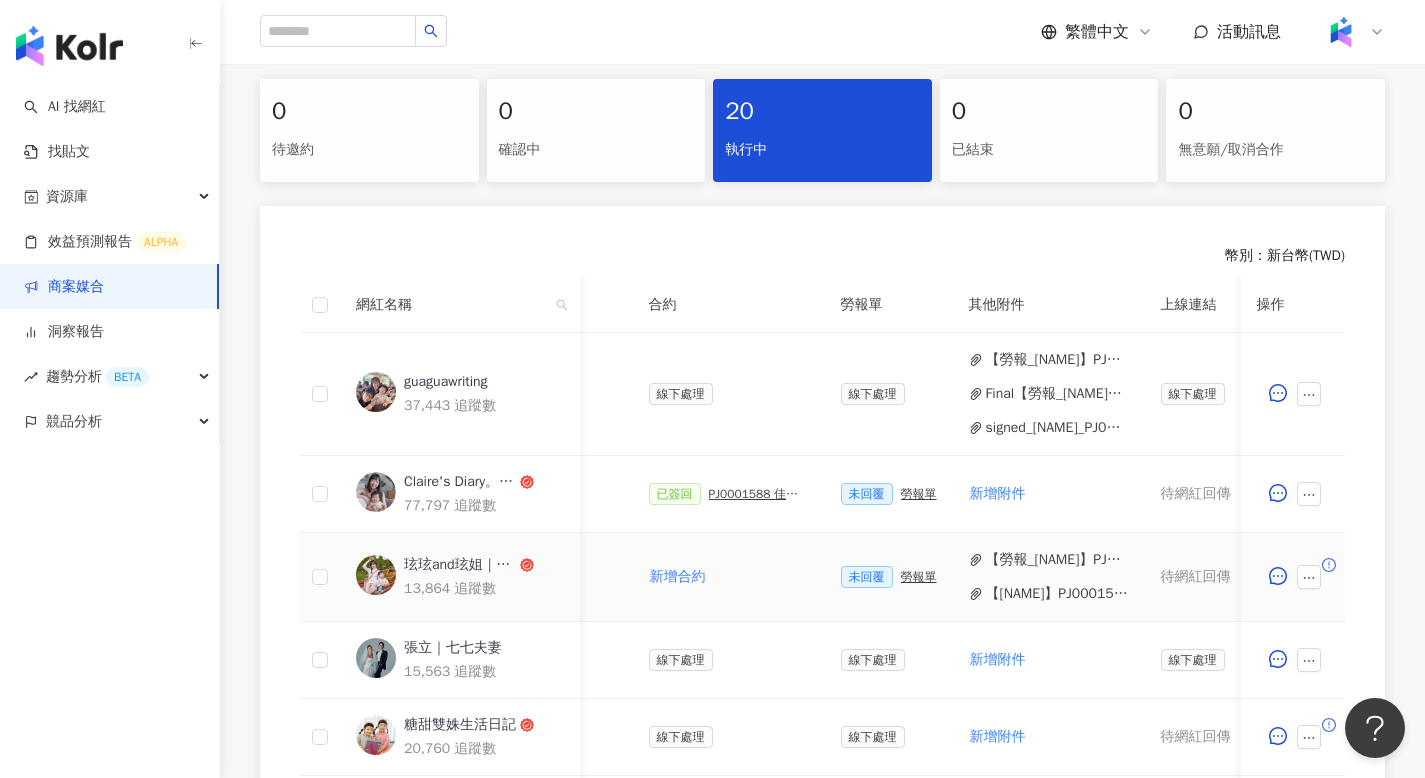 click on "【[NAME]】PJ0001588 佳乳_福樂乳品組_鈣多多_[DATE]_活動確認單.pdf" at bounding box center (1057, 594) 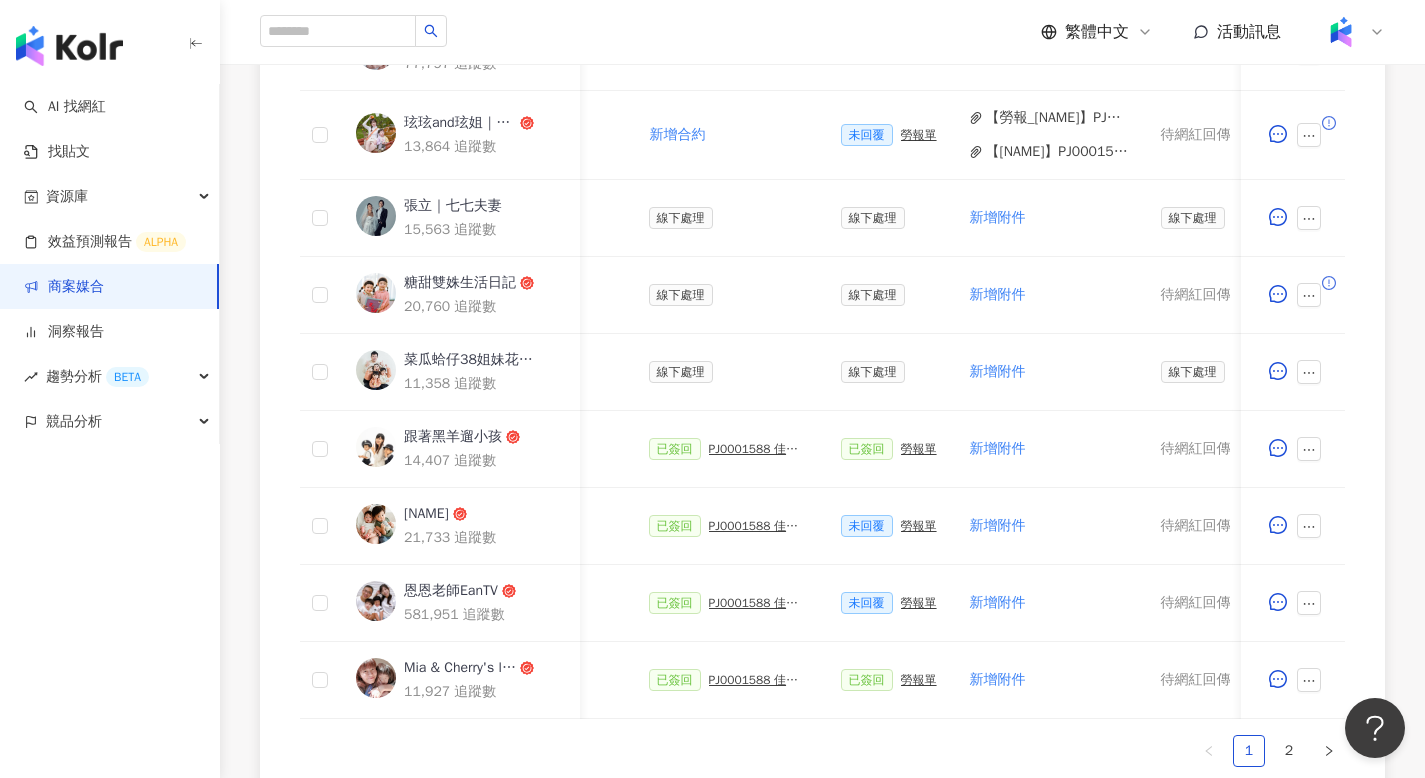 scroll, scrollTop: 846, scrollLeft: 0, axis: vertical 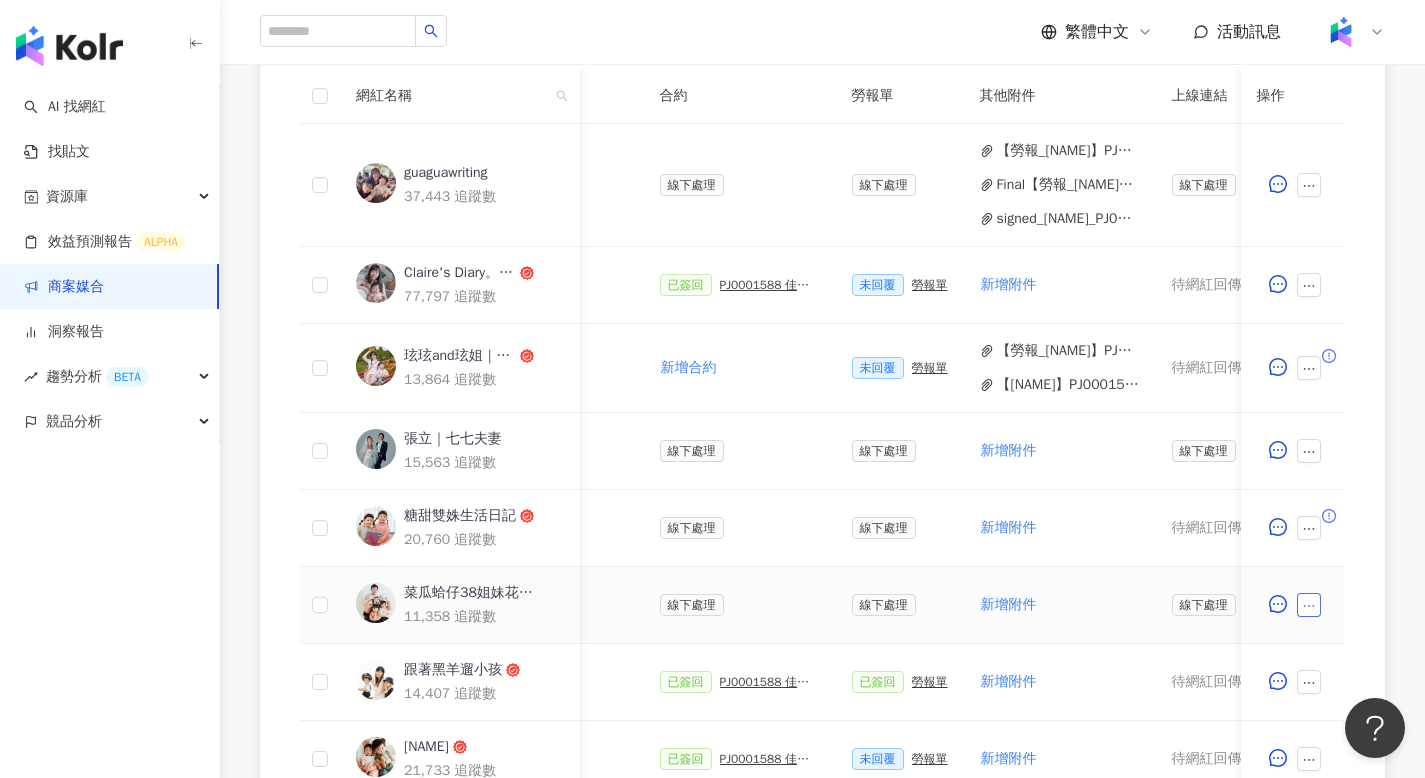 click 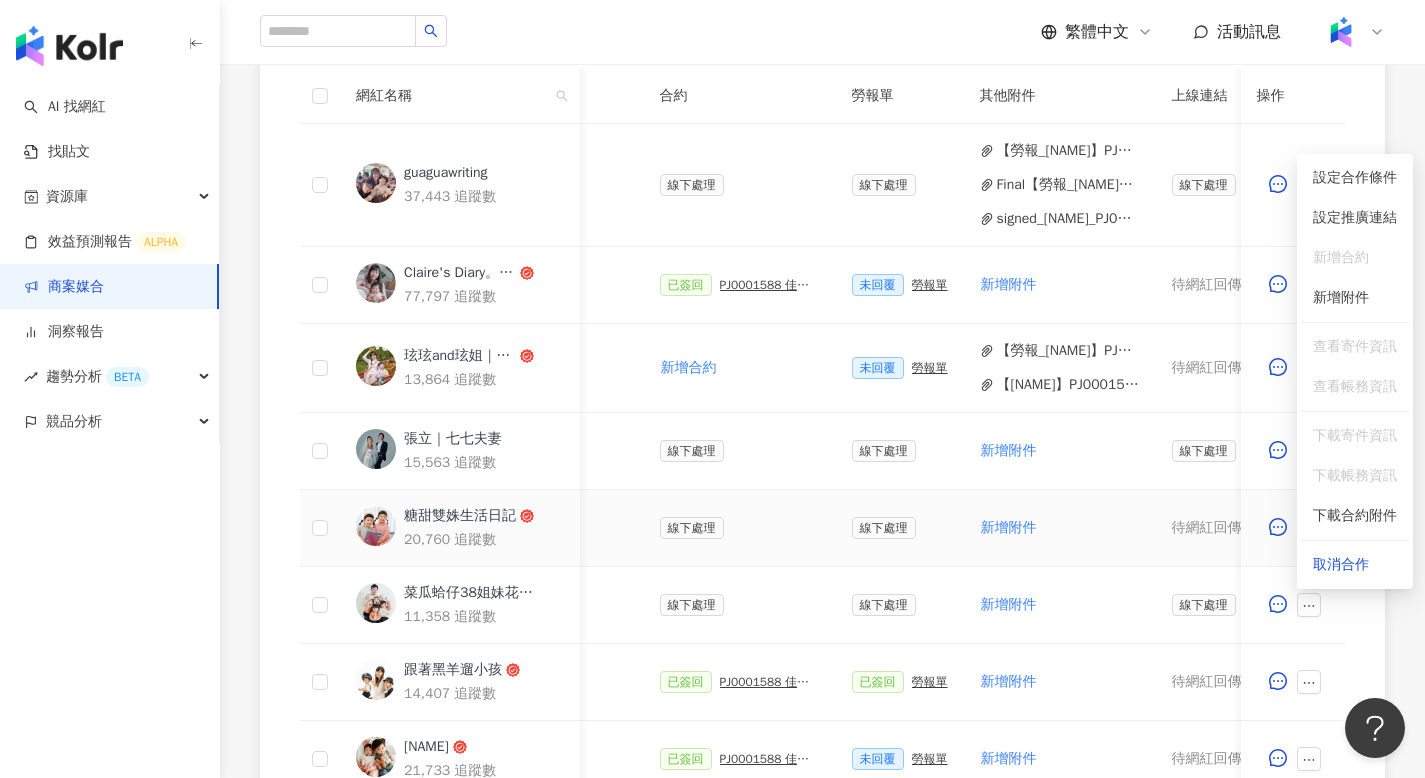 click on "新增附件" at bounding box center [1060, 528] 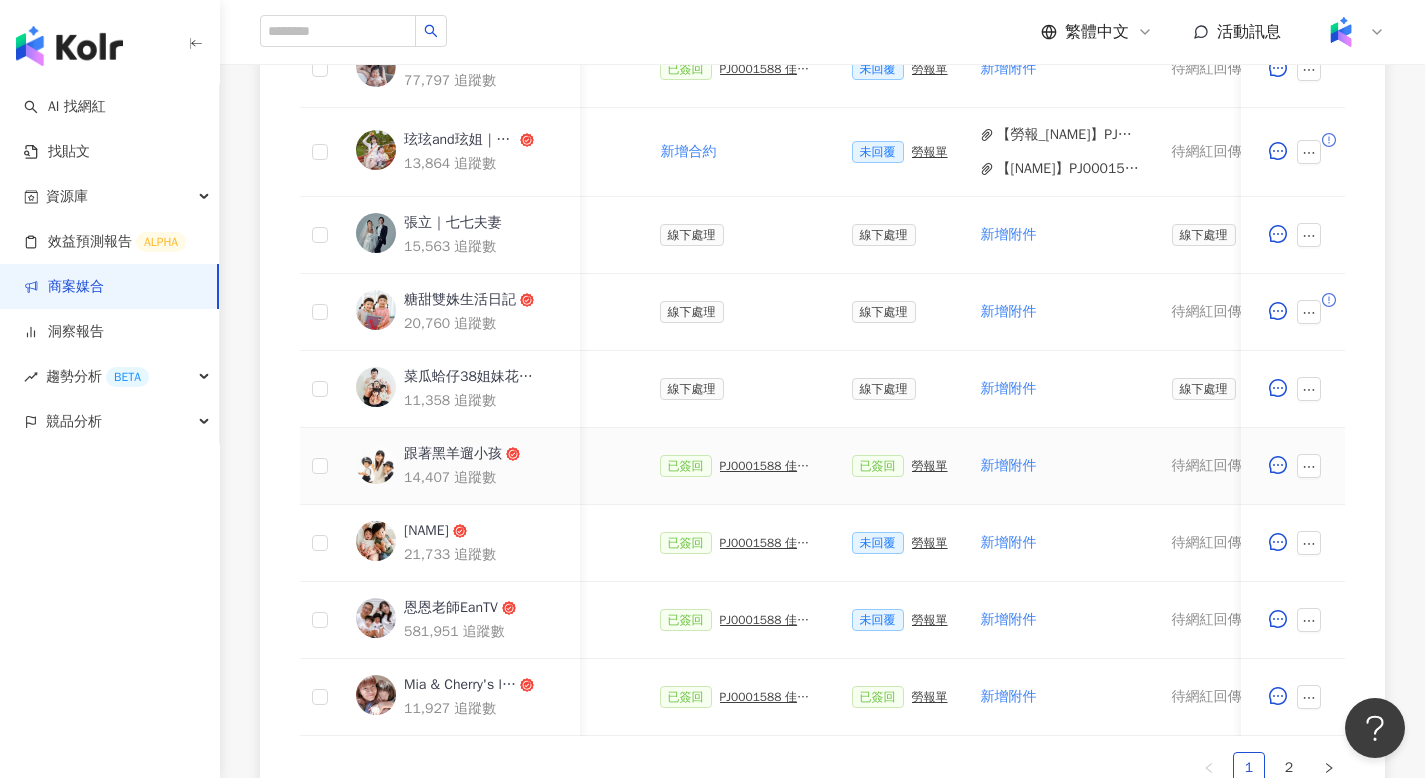 scroll, scrollTop: 835, scrollLeft: 0, axis: vertical 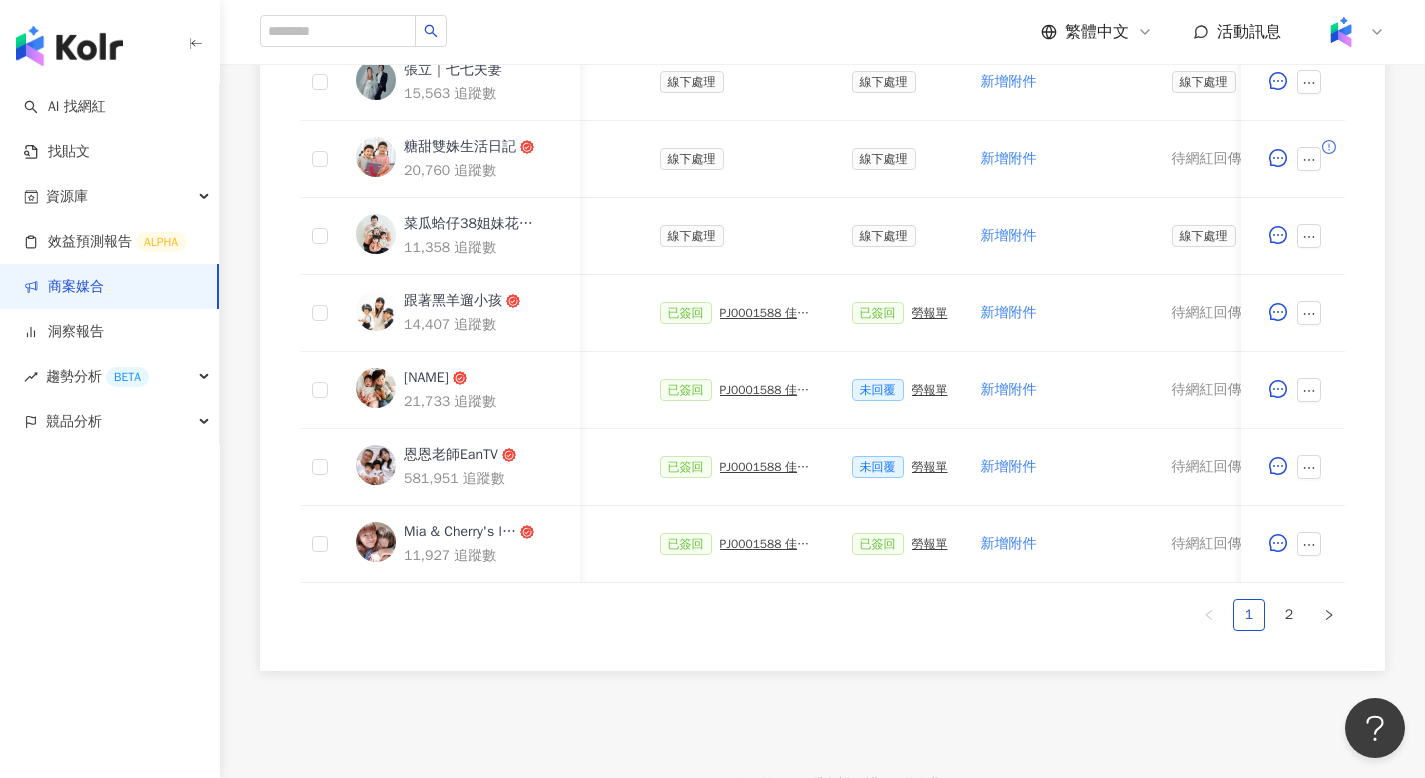 click on "網紅名稱 合作總酬勞 (含稅) 合作項目 推廣連結 合約 勞報單 其他附件 上線連結 領款人身份 備註 付款狀態 操作                           guaguawriting 37,443 追蹤數 $[PRICE] 貼文 1 則 ($ [PRICE]) 設定推廣連結 線下處理 線下處理 【勞報_瓜瓜】PJ0001588 佳乳_福樂乳品組_鈣多多_[DATE]_KOL專案 .pdf Final【勞報_瓜瓜】PJ0001588 佳乳_福樂乳品組_鈣多多_[DATE]_KOL圖文.jpg signed_瓜瓜_PJ0001588_佳乳_福樂乳品組_鈣多多_[DATE]_活動確認單_回簽.pdf 線下處理 線下處理 新增備註 處理中 預計付款 [DATE] Claire's Diary。C妞日記 x 臘腸寶貝 Tila 77,797 追蹤數 $[PRICE] 貼文 1 則 ($ [PRICE]) 設定推廣連結 已簽回 PJ0001588 佳乳_福樂乳品組_鈣多多_[DATE]_活動確認單 未回覆 勞報單 新增附件 待網紅回傳 個人（中華民國籍） 新增備註 待處理 玹玹and玹姐｜旅遊 親子 雙語 13,864 追蹤數 $[PRICE] 貼文 1 則 ($ [PRICE]) 新增合約 1" at bounding box center (822, 173) 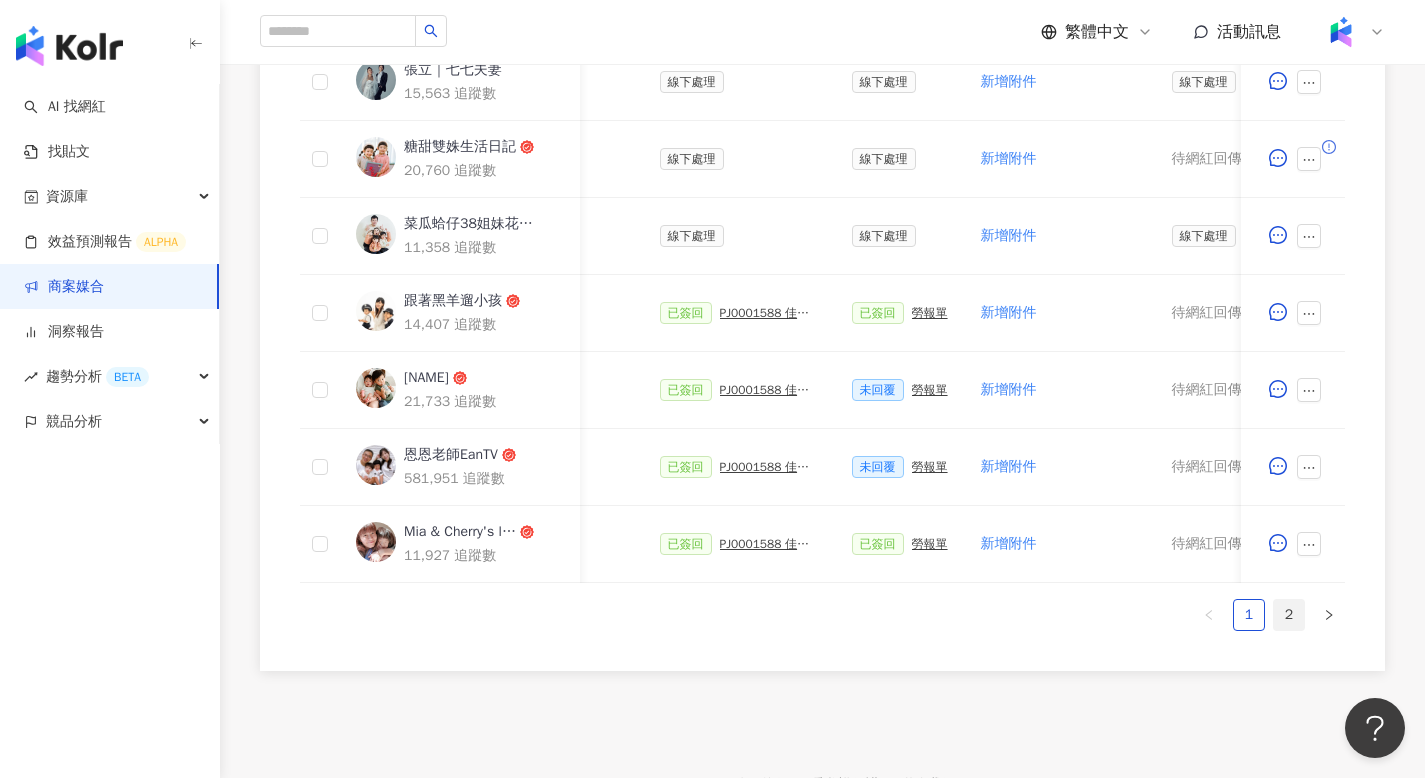 click on "2" at bounding box center [1289, 615] 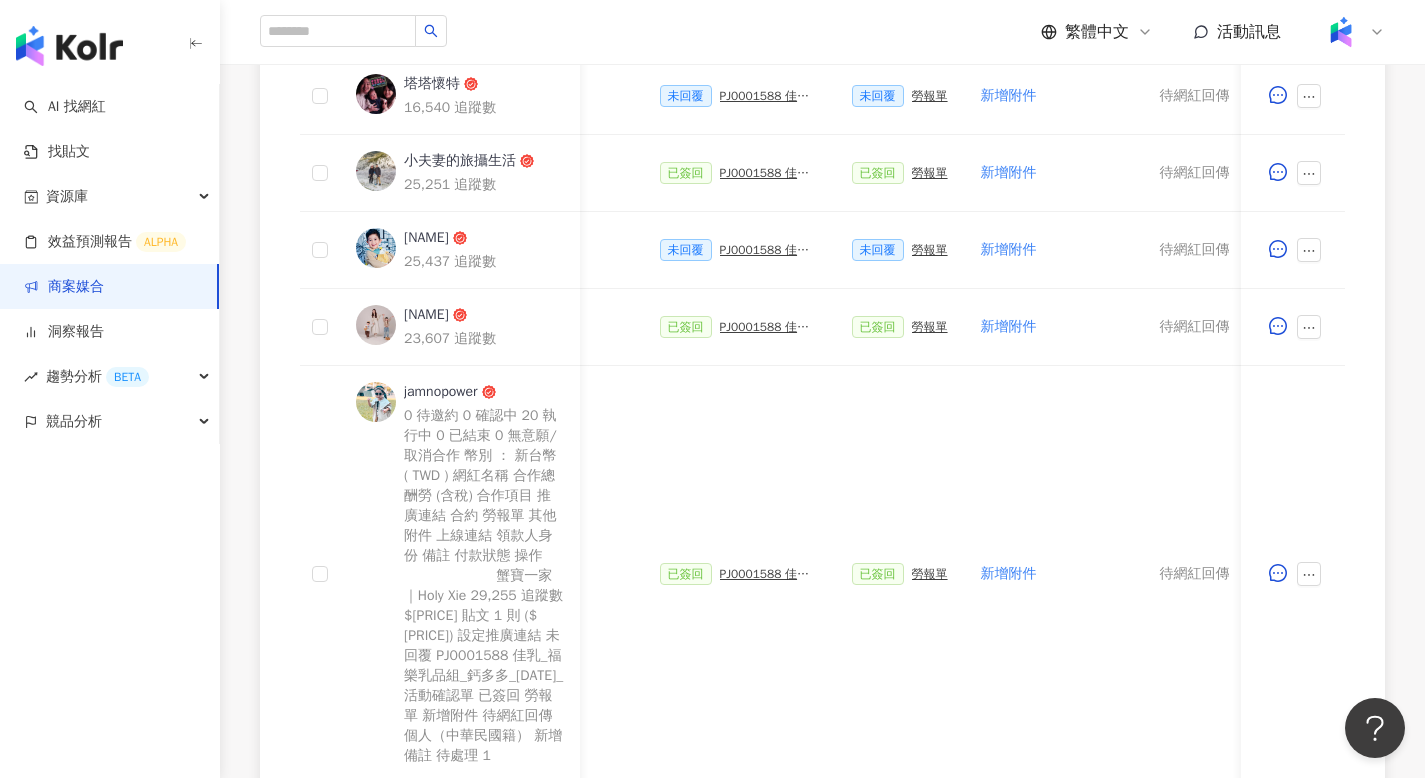 scroll, scrollTop: 670, scrollLeft: 0, axis: vertical 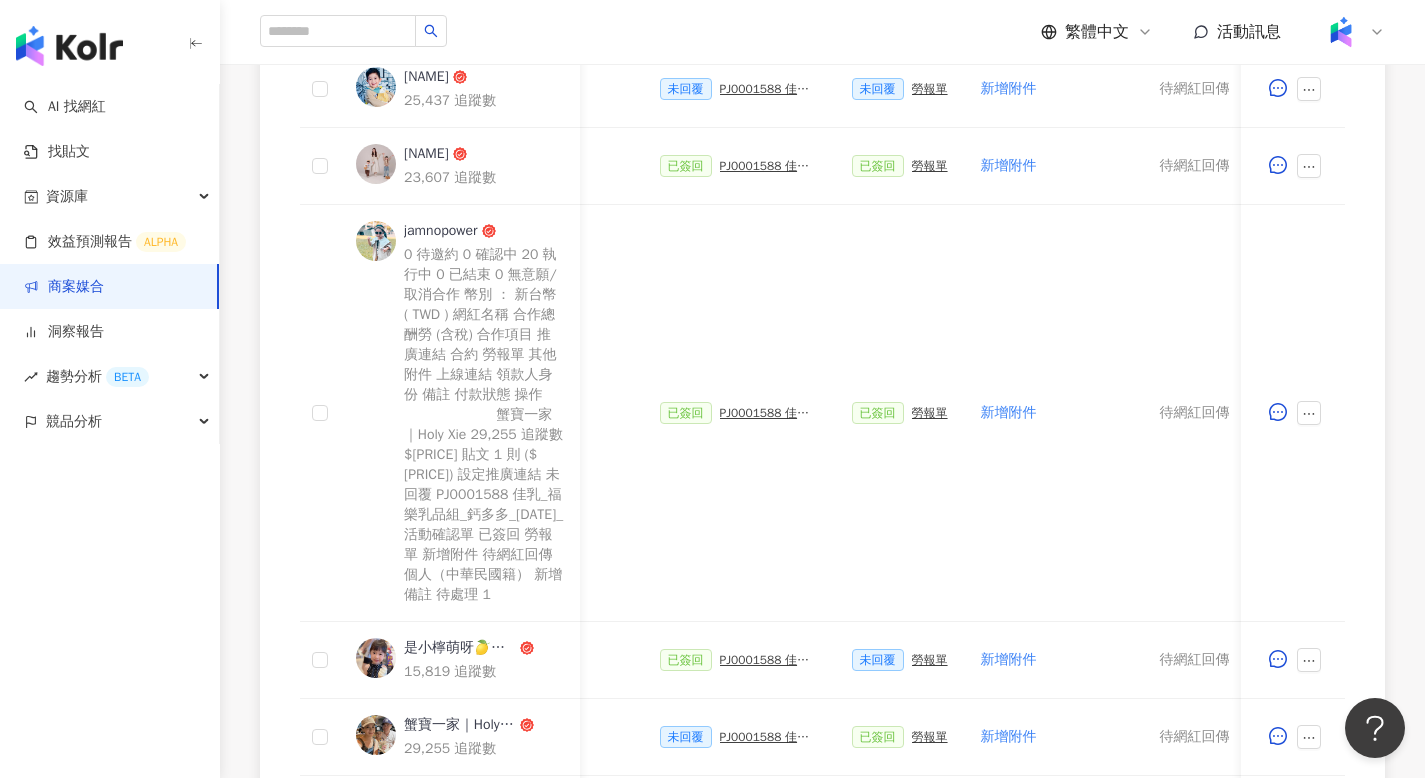 click on "1" at bounding box center [1249, 1039] 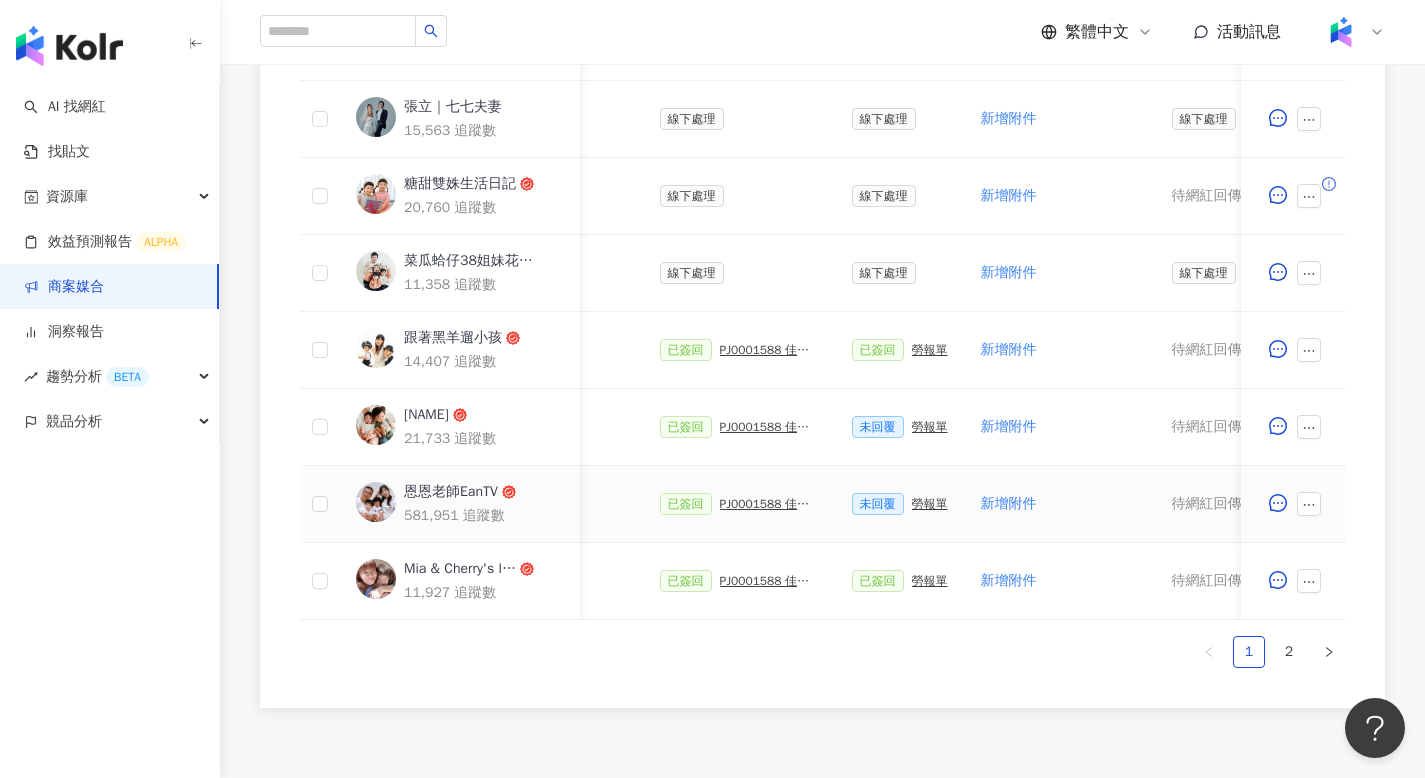 scroll, scrollTop: 998, scrollLeft: 0, axis: vertical 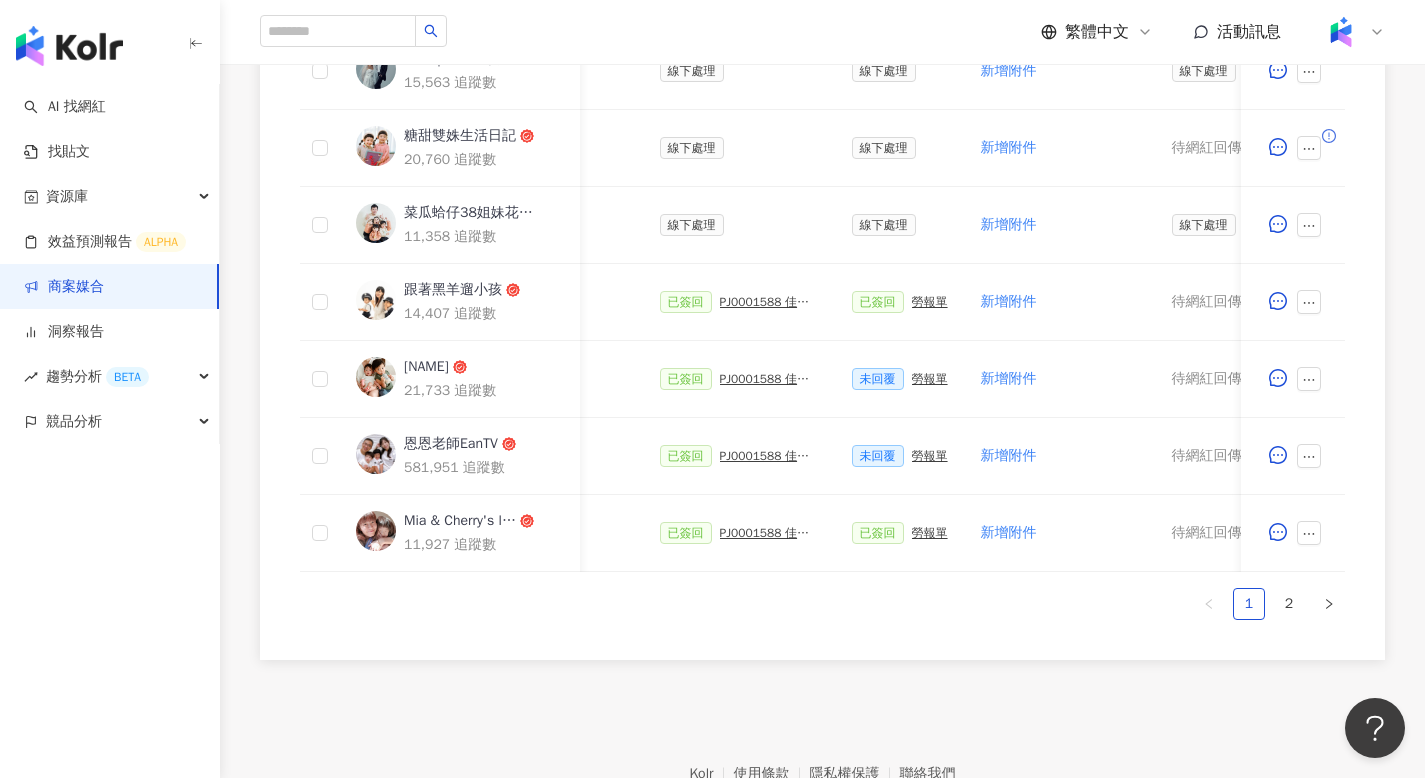 click on "網紅名稱 合作總酬勞 (含稅) 合作項目 推廣連結 合約 勞報單 其他附件 上線連結 領款人身份 備註 付款狀態 操作                           guaguawriting 37,443 追蹤數 $[PRICE] 貼文 1 則 ($ [PRICE]) 設定推廣連結 線下處理 線下處理 【勞報_瓜瓜】PJ0001588 佳乳_福樂乳品組_鈣多多_[DATE]_KOL專案 .pdf Final【勞報_瓜瓜】PJ0001588 佳乳_福樂乳品組_鈣多多_[DATE]_KOL圖文.jpg signed_瓜瓜_PJ0001588_佳乳_福樂乳品組_鈣多多_[DATE]_活動確認單_回簽.pdf 線下處理 線下處理 新增備註 處理中 預計付款 [DATE] Claire's Diary。C妞日記 x 臘腸寶貝 Tila 77,797 追蹤數 $[PRICE] 貼文 1 則 ($ [PRICE]) 設定推廣連結 已簽回 PJ0001588 佳乳_福樂乳品組_鈣多多_[DATE]_活動確認單 未回覆 勞報單 新增附件 待網紅回傳 個人（中華民國籍） 新增備註 待處理 玹玹and玹姐｜旅遊 親子 雙語 13,864 追蹤數 $[PRICE] 貼文 1 則 ($ [PRICE]) 新增合約 1" at bounding box center (822, 162) 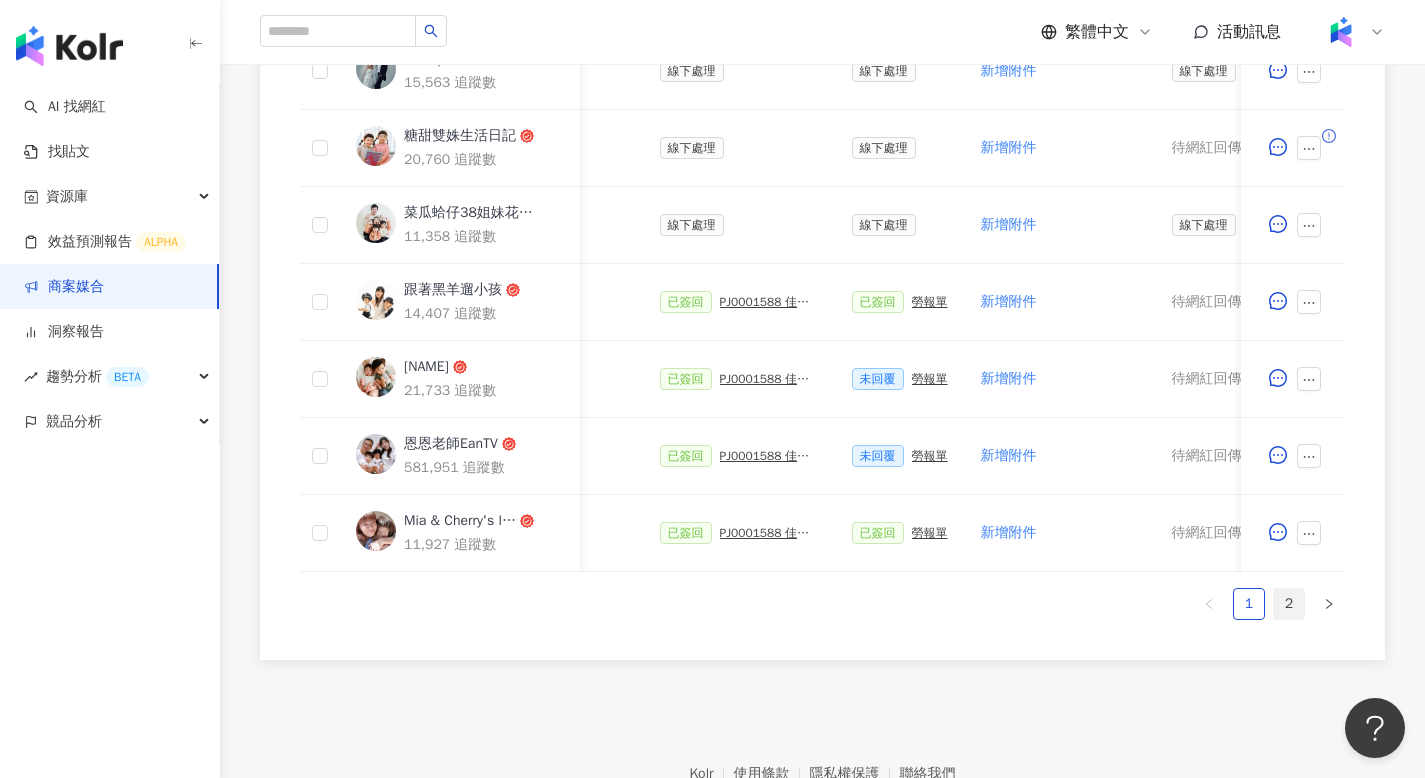 click on "2" at bounding box center [1289, 604] 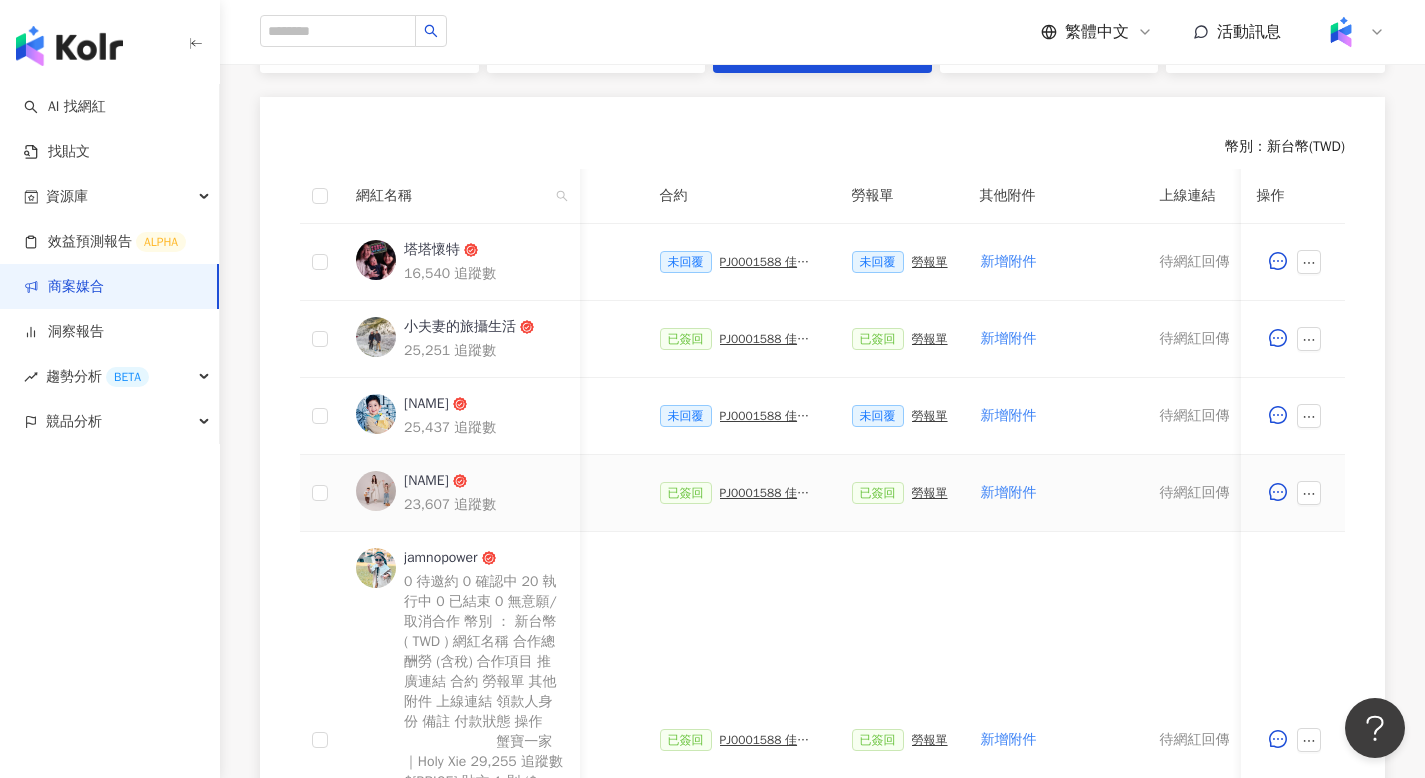 scroll, scrollTop: 638, scrollLeft: 0, axis: vertical 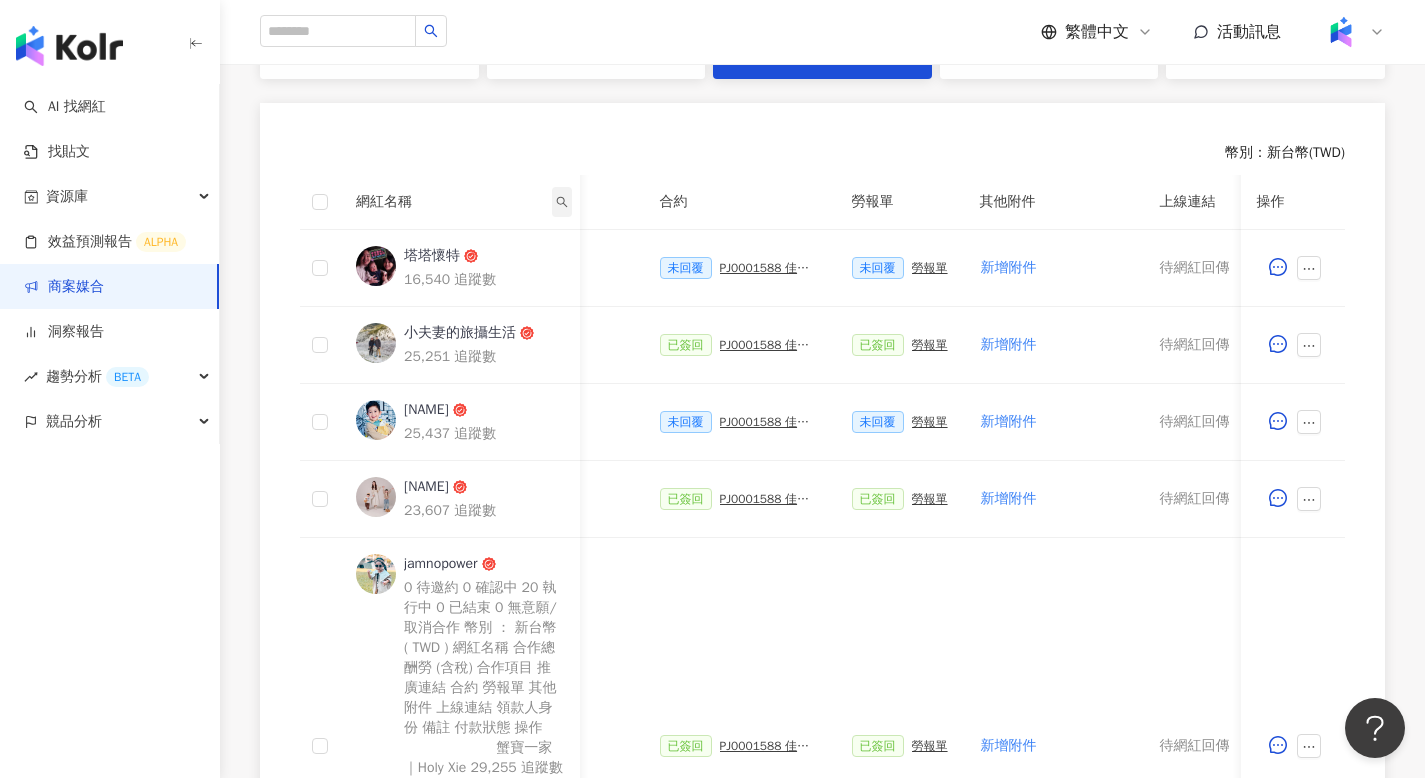 click 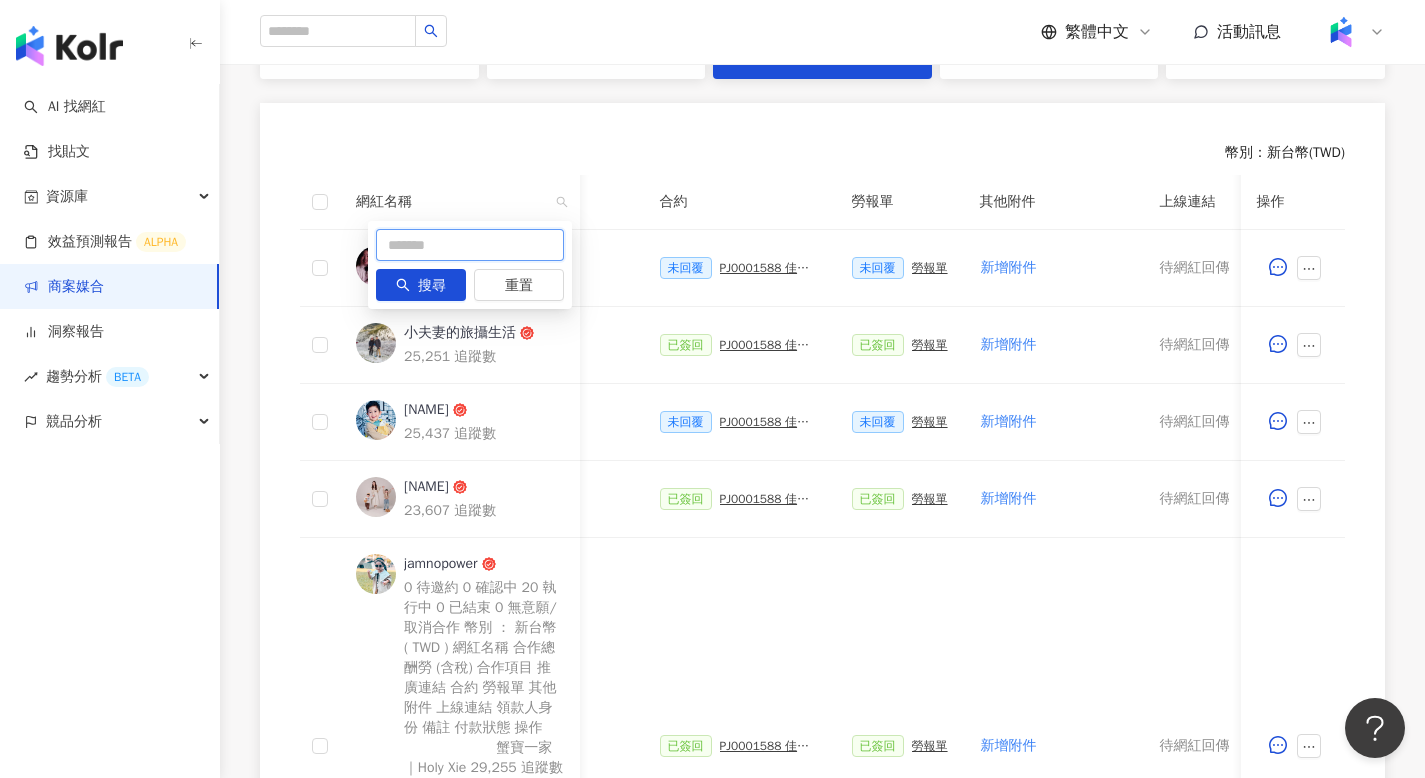 click at bounding box center (470, 245) 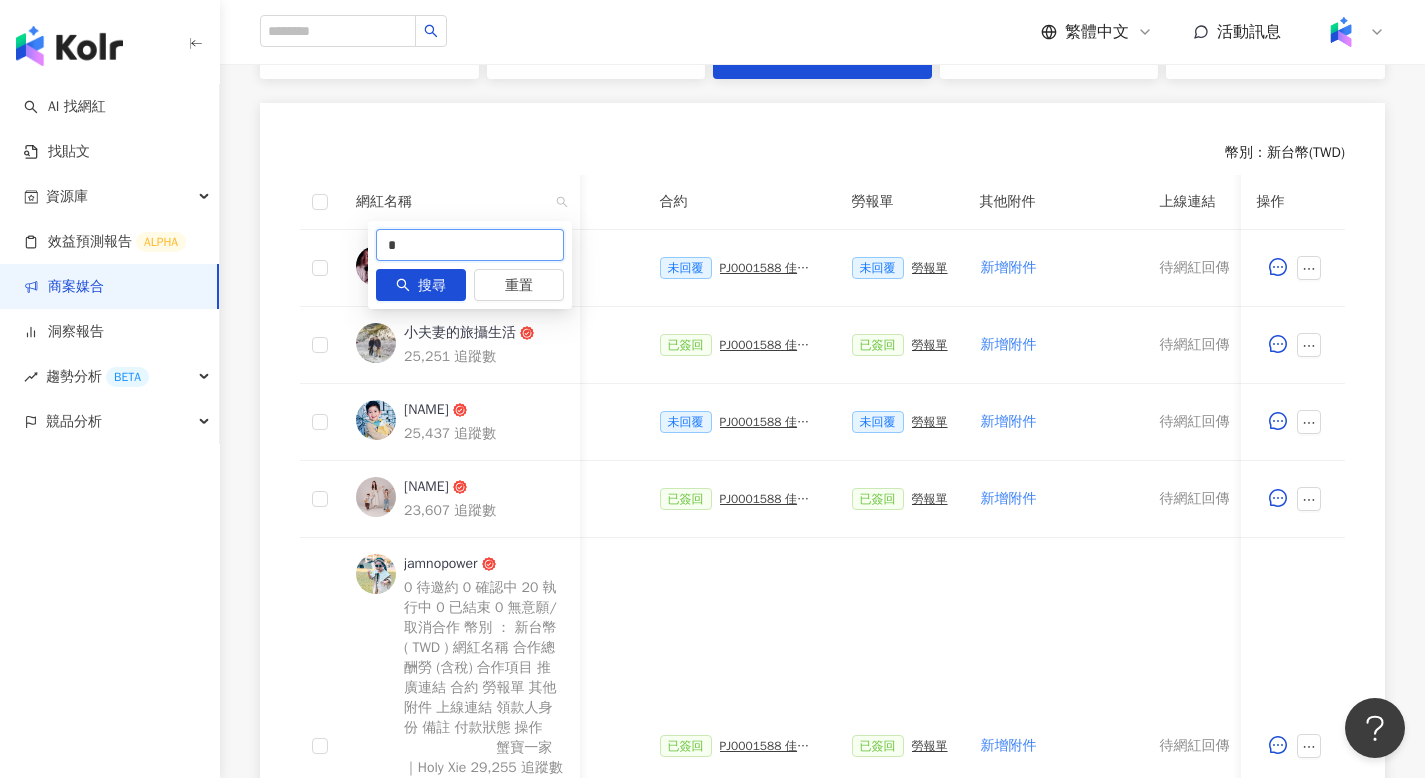 type on "*" 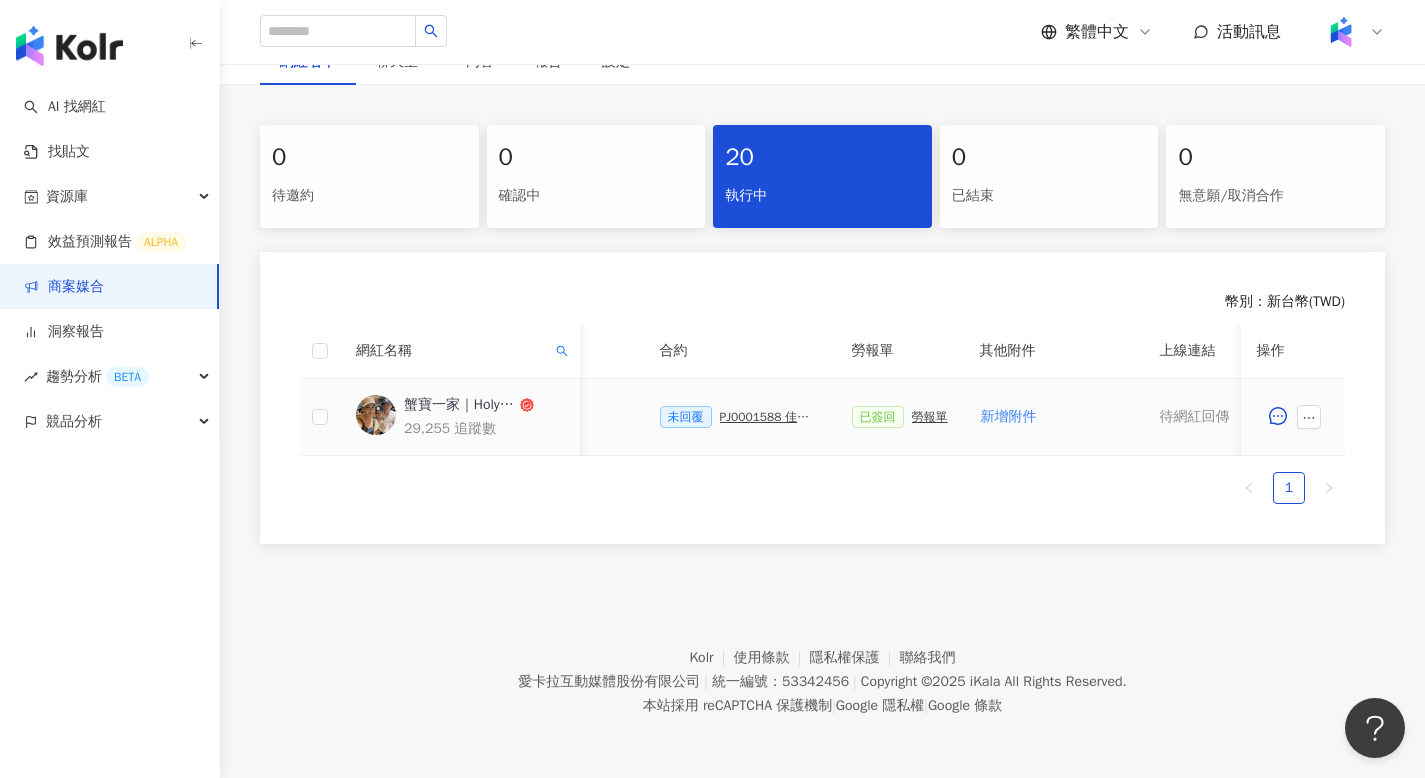 scroll, scrollTop: 378, scrollLeft: 0, axis: vertical 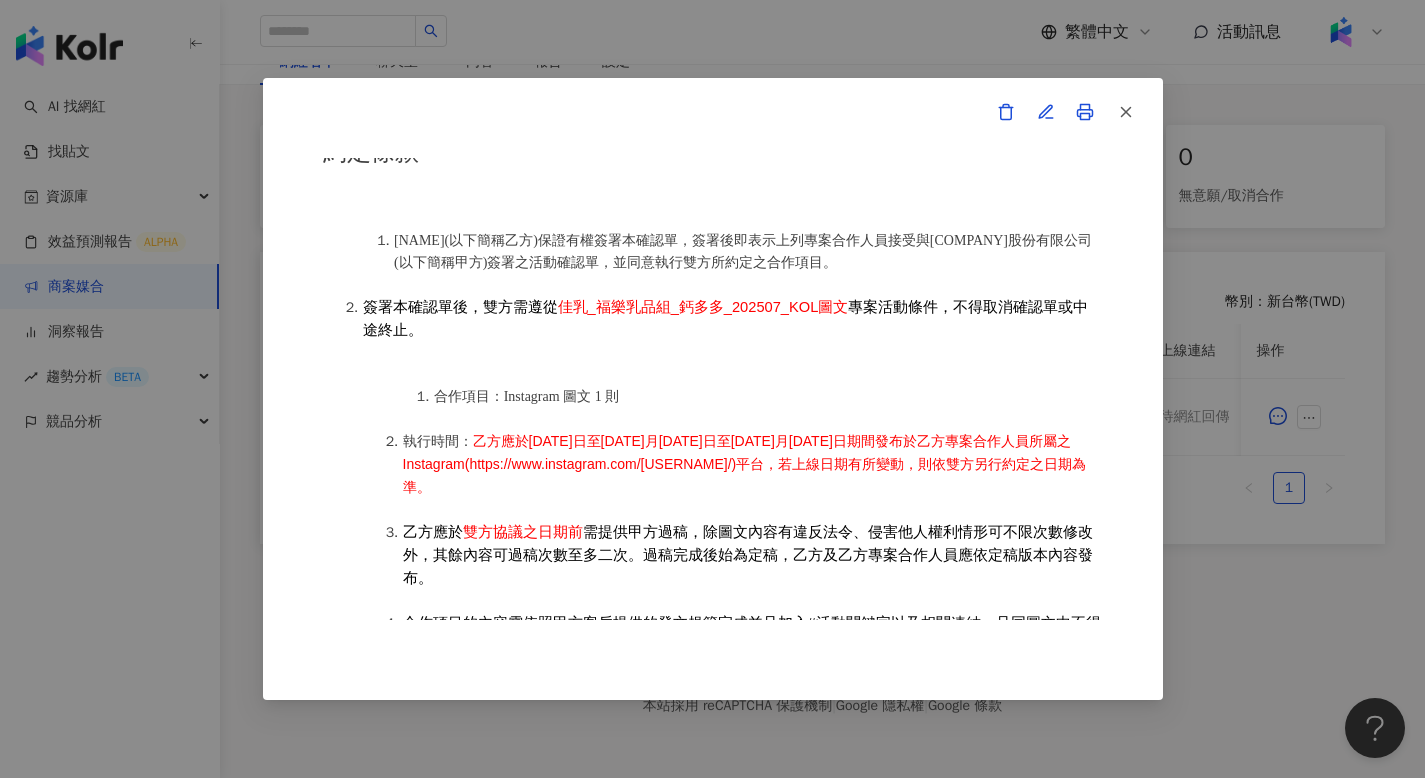 click on "活動確認單
約定雙方
甲方名稱：[COMPANY]股份有限公司
甲方負責人：[NAME]
甲方統一編號：[ID]
甲方地址：[POSTAL_CODE] [CITY] [DISTRICT] [STREET_ADDRESS]
甲方專案負責人：[NAME]
甲方專案負責人電話：[PHONE]
甲方專案負責人 Email：[EMAIL]
乙方名稱：[NAME]
乙方地址：[CITY] [DISTRICT] [STREET_ADDRESS]
乙方統一編號/身分證字號：[ID]
專案活動期間：[DATE]年至[DATE]月[DATE]日至[DATE]年[DATE]月[DATE]日
費用（新台幣，含稅)： [PRICE]
約定條款
[NAME](以下簡稱乙方)保證有權簽署本確認單，簽署後即表示上列專案合作人員接受與[COMPANY]股份有限公司(以下簡稱甲方)簽署之活動確認單，並同意執行雙方所約定之合作項目。
簽署本確認單後，雙方需遵從 佳乳_福樂乳品組_鈣多多_[DATE]_KOL圖文 專案活動條件，不得取消確認單或中途終止。" at bounding box center (712, 389) 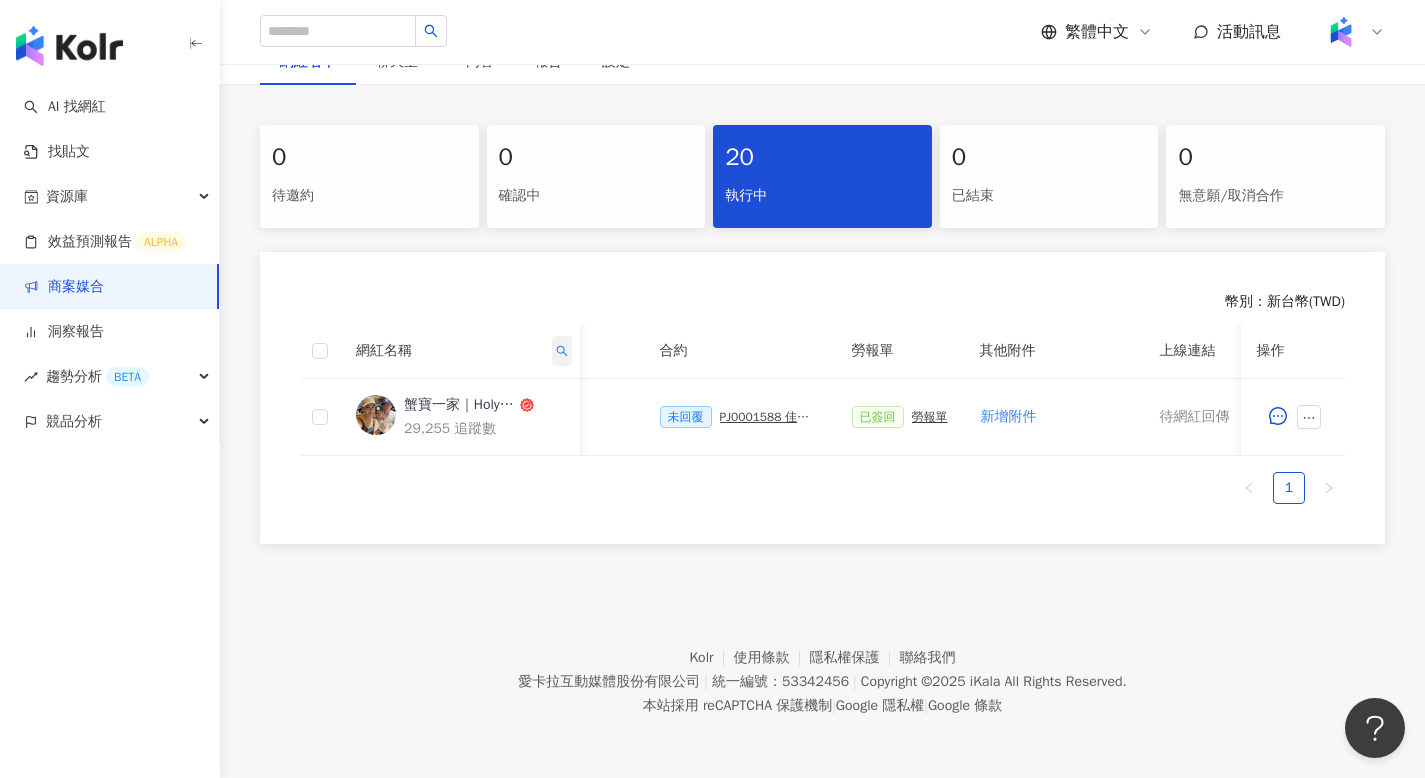 click 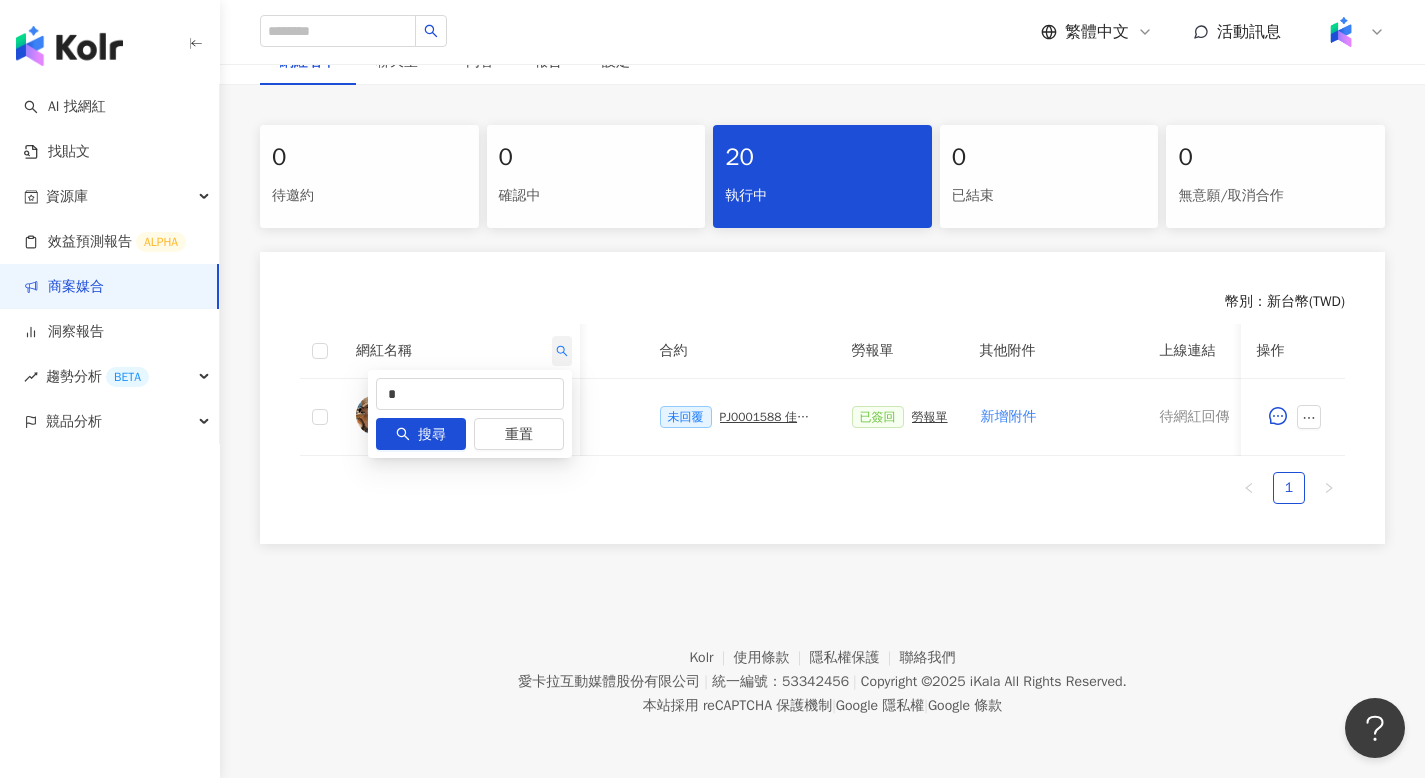 click 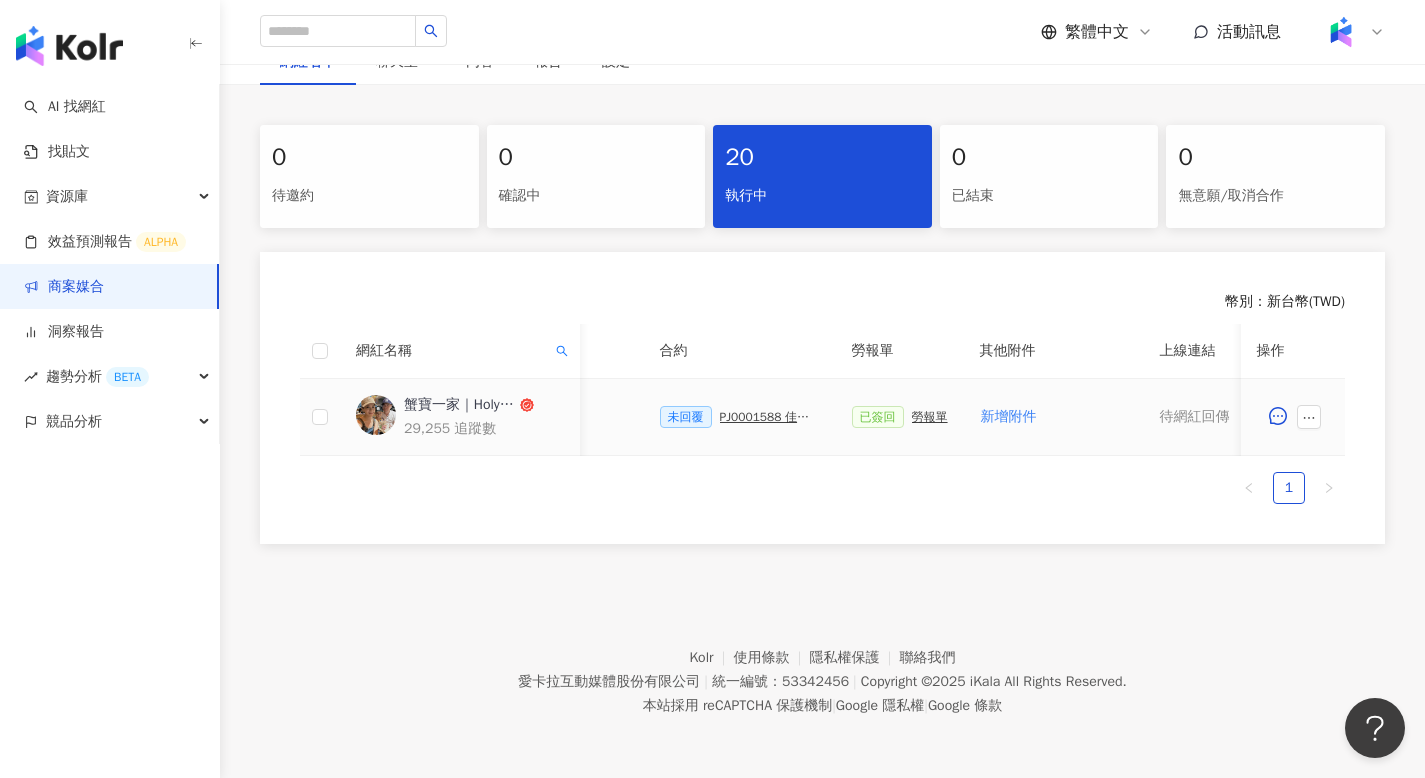 click on "蟹寶一家｜Holy Xie 29,255 追蹤數" at bounding box center [460, 417] 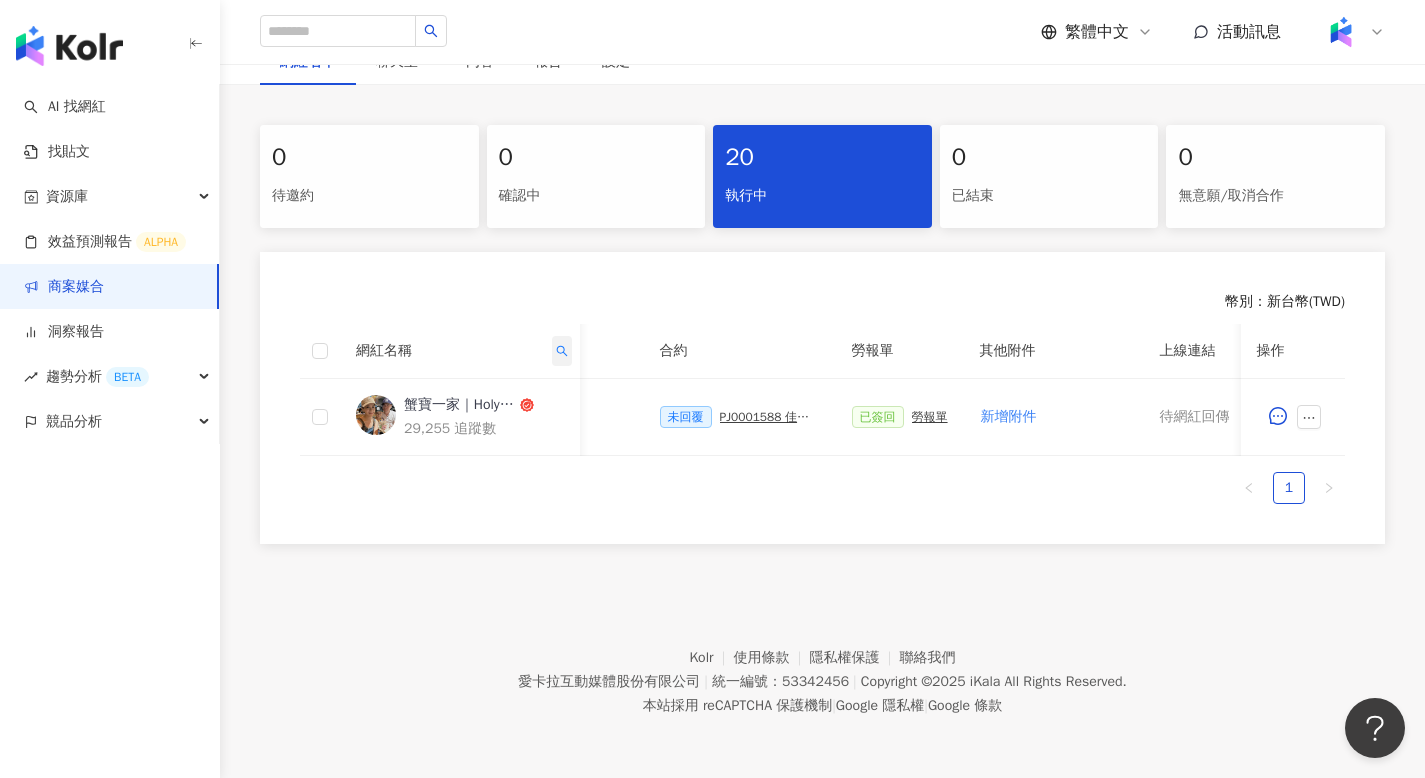 click 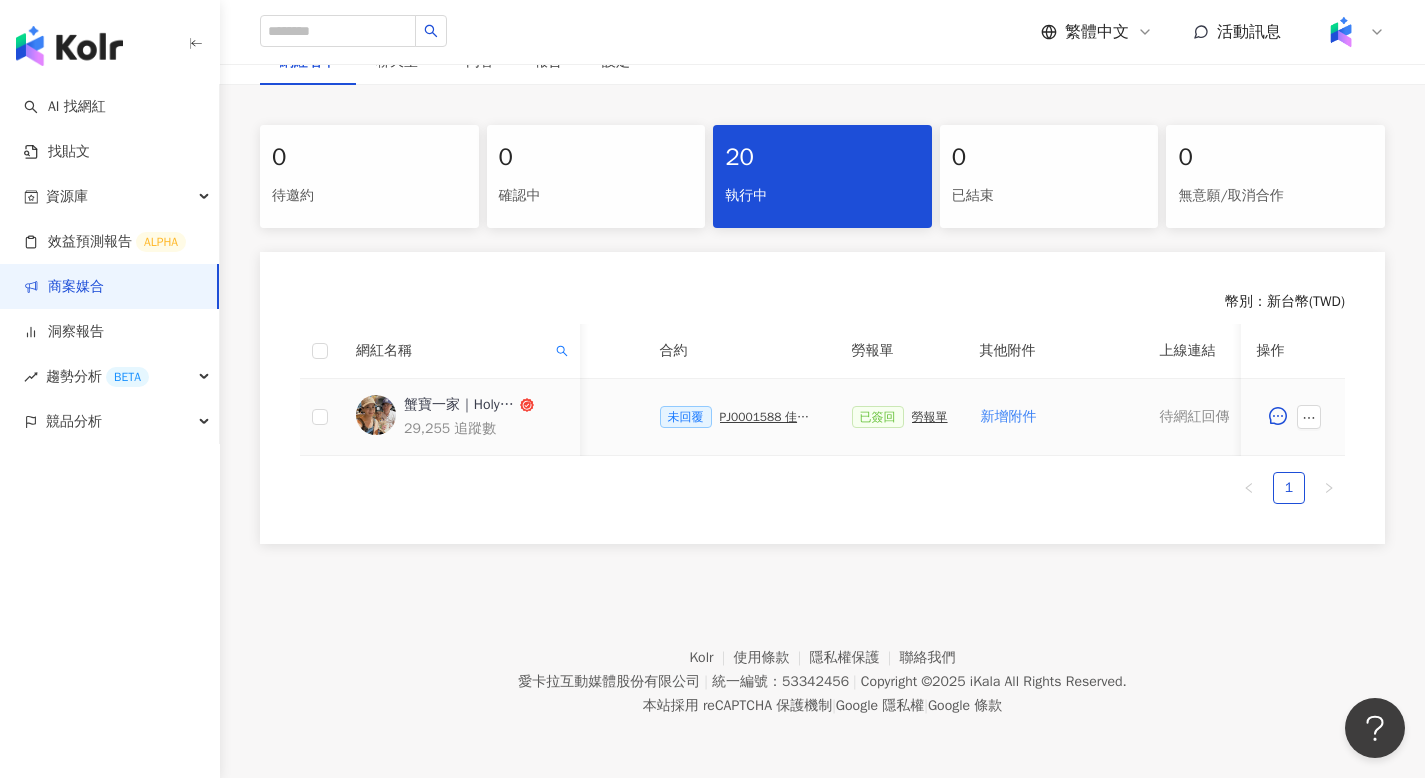 click on "蟹寶一家｜Holy Xie 29,255 追蹤數" at bounding box center (460, 417) 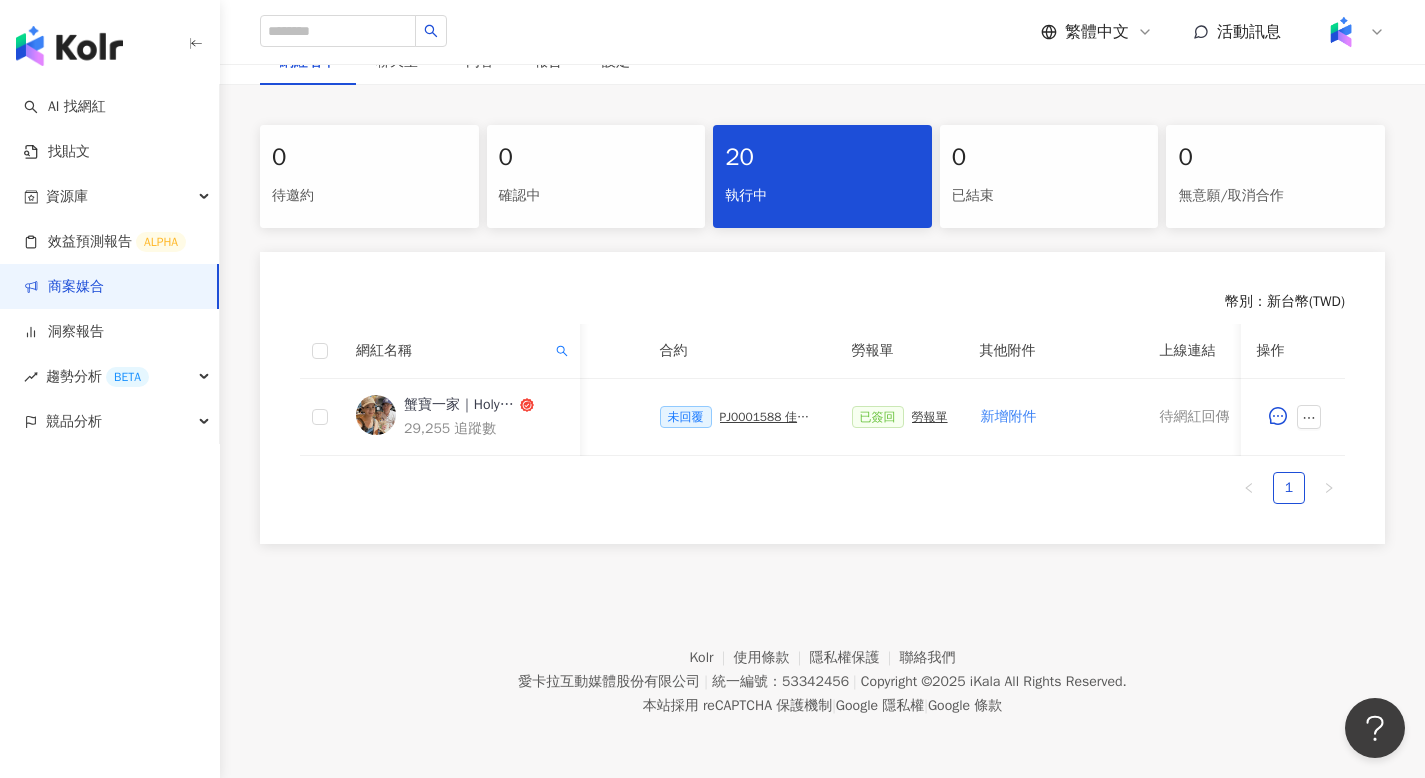 click on "20" at bounding box center [822, 158] 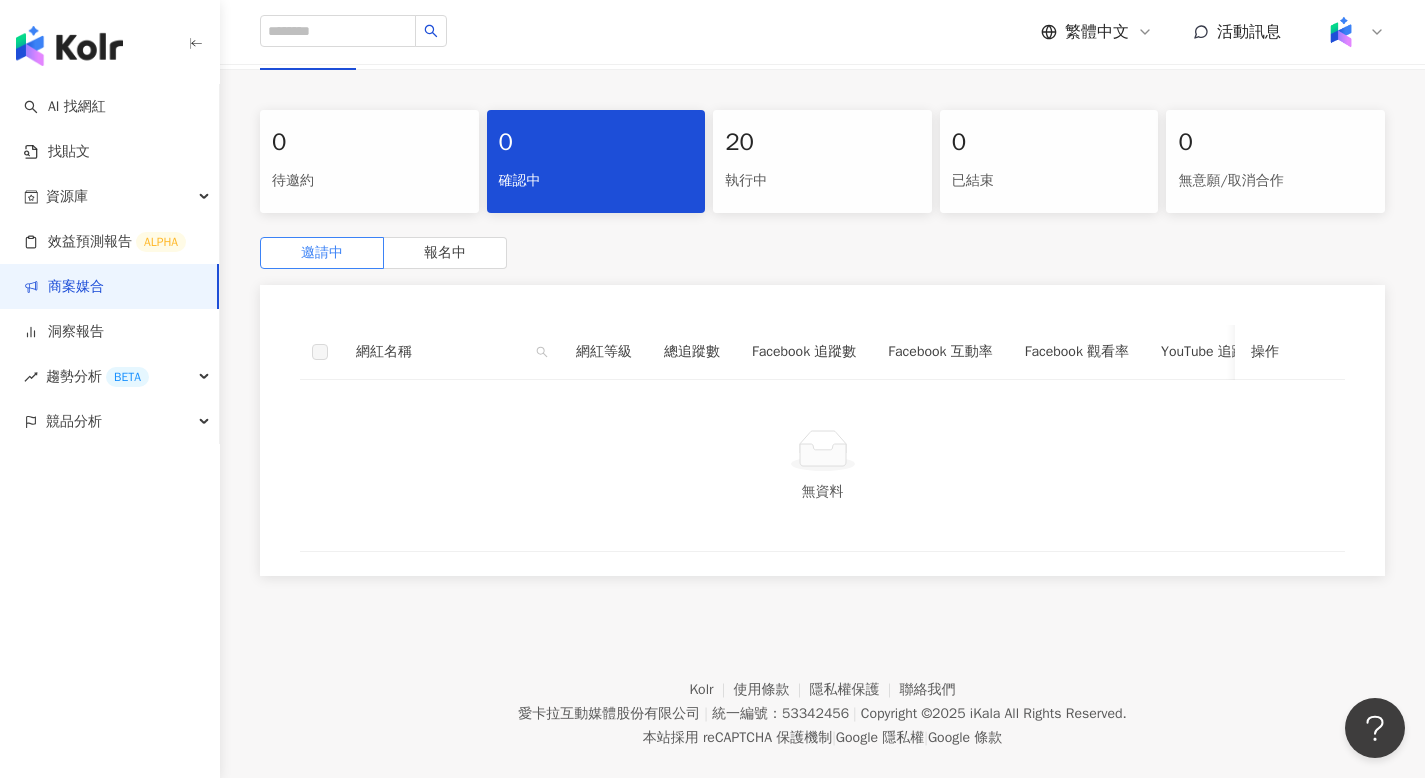 click on "執行中" at bounding box center (822, 181) 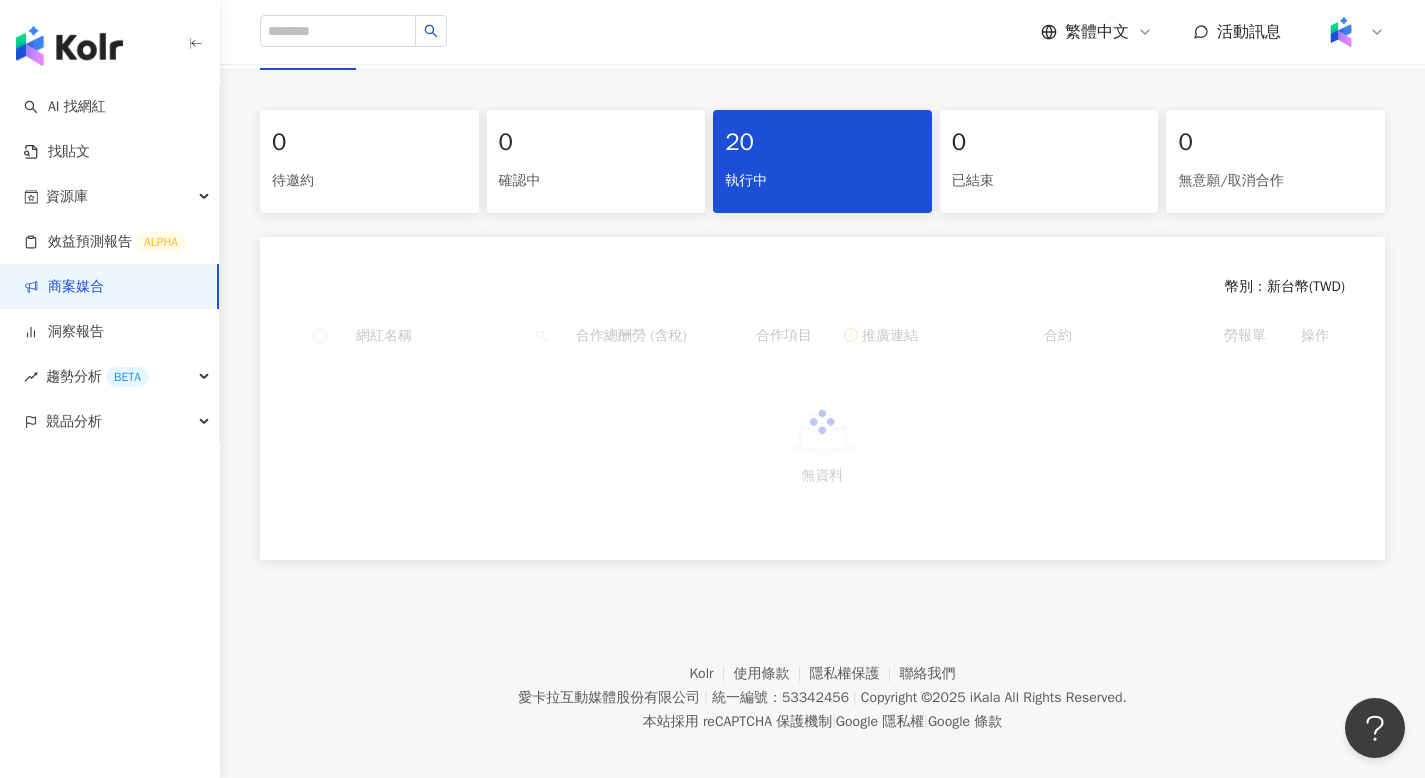 click on "執行中" at bounding box center (822, 181) 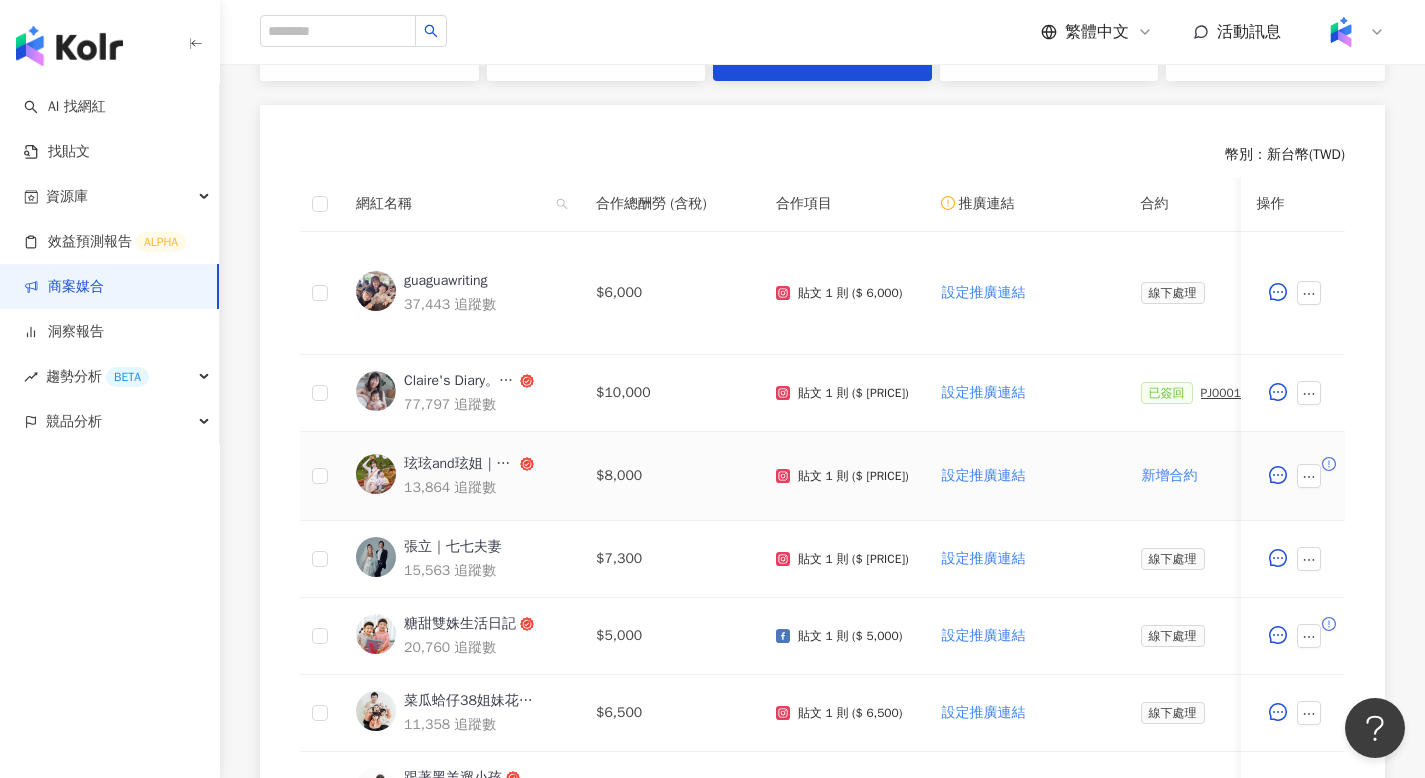 scroll, scrollTop: 511, scrollLeft: 0, axis: vertical 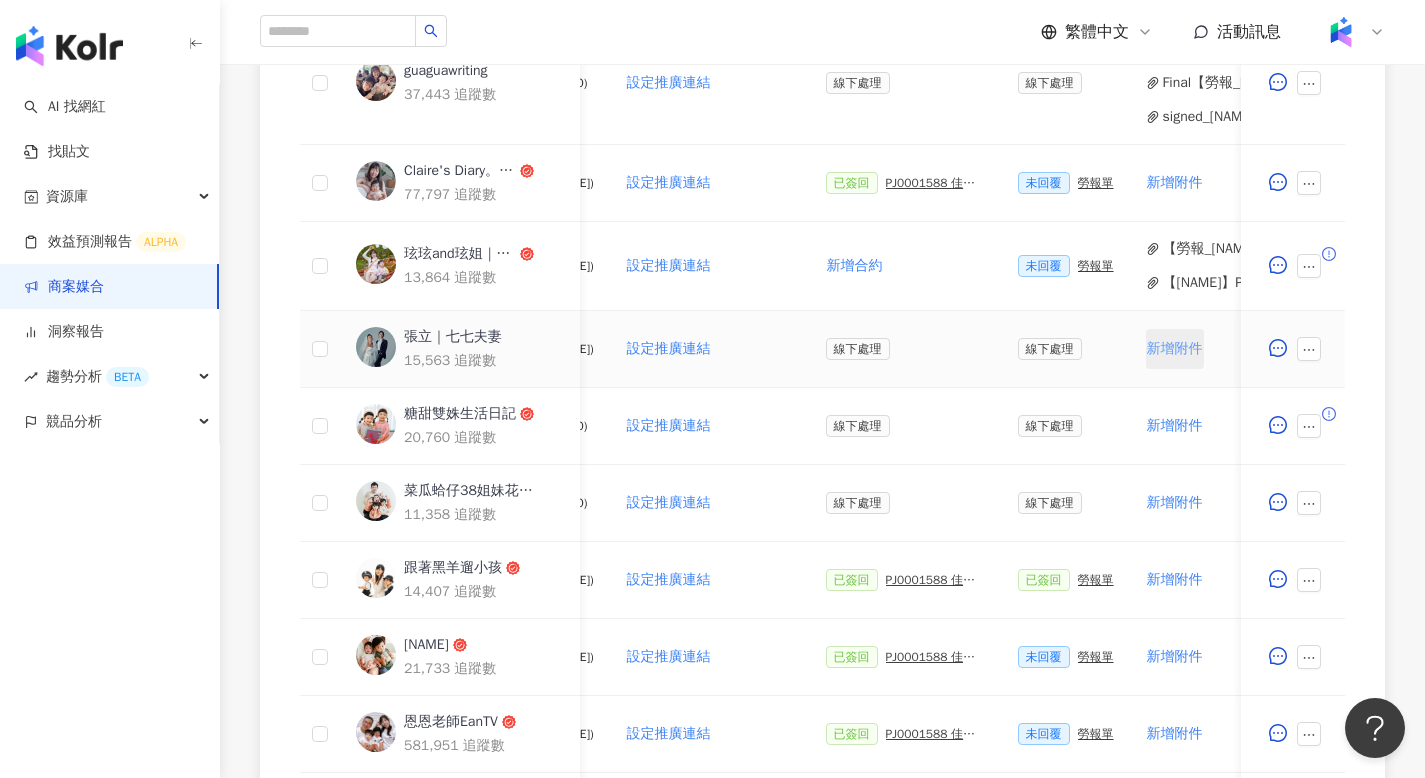 click on "新增附件" at bounding box center (1175, 349) 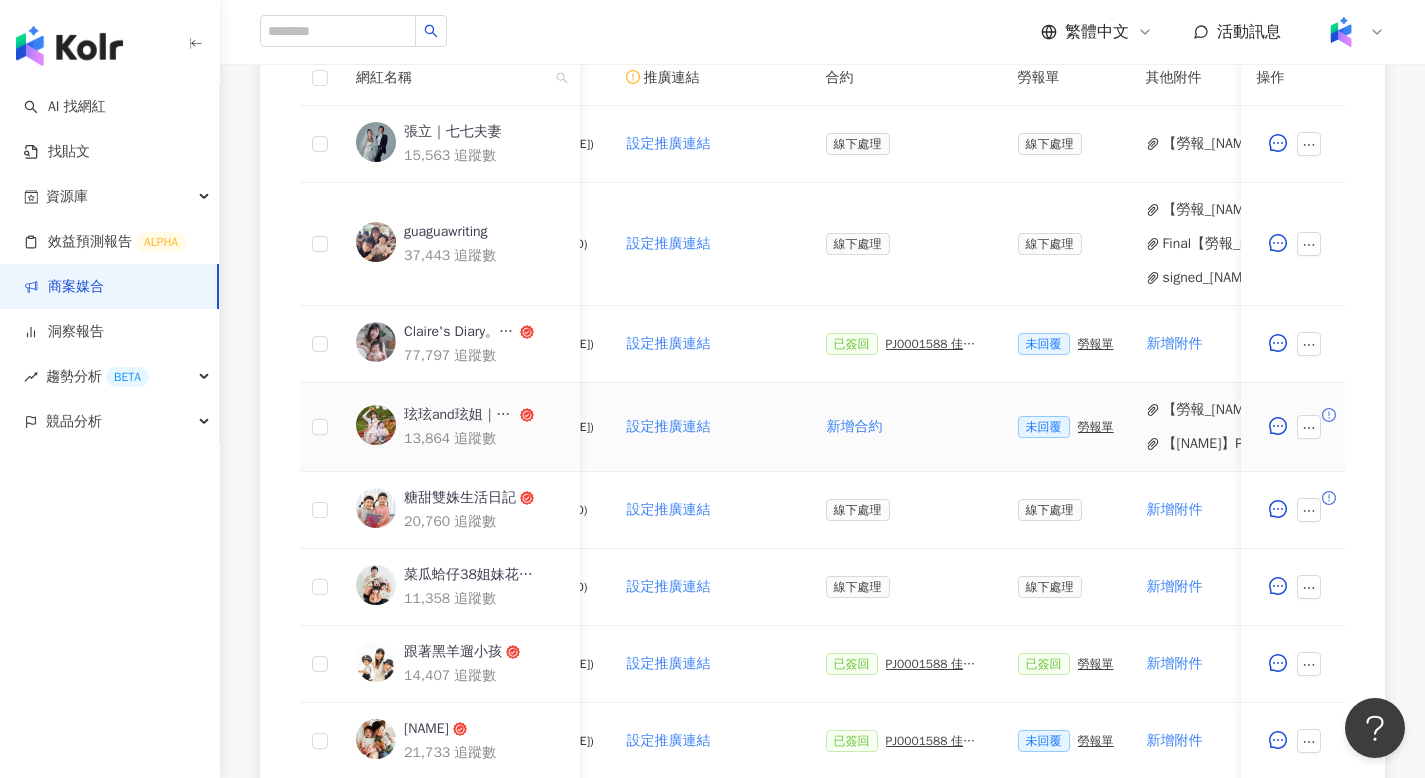 scroll, scrollTop: 638, scrollLeft: 0, axis: vertical 